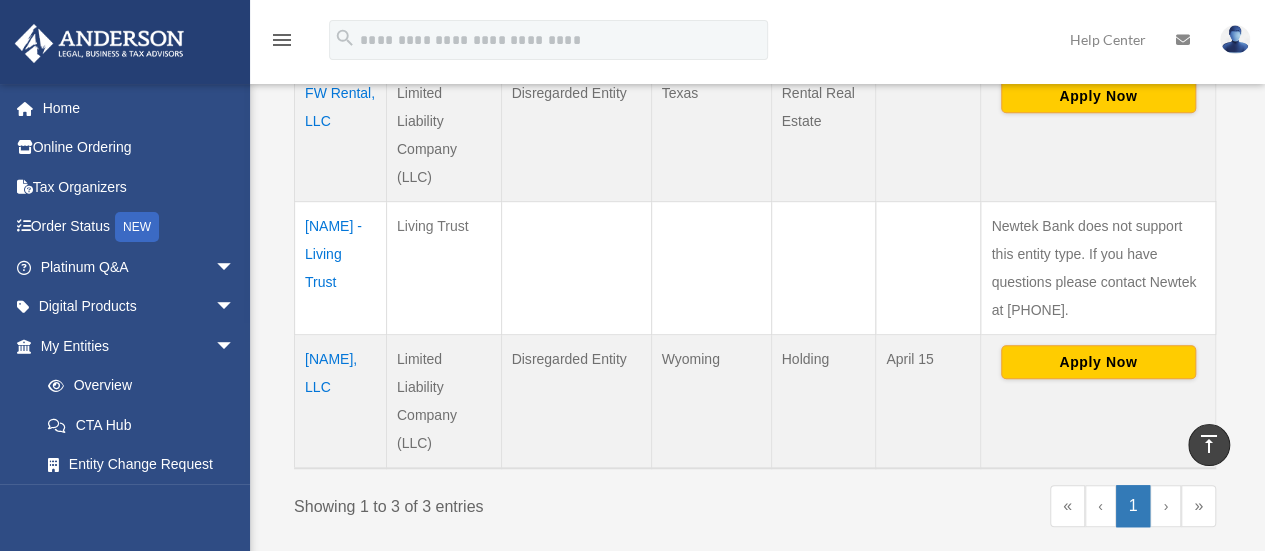 scroll, scrollTop: 500, scrollLeft: 0, axis: vertical 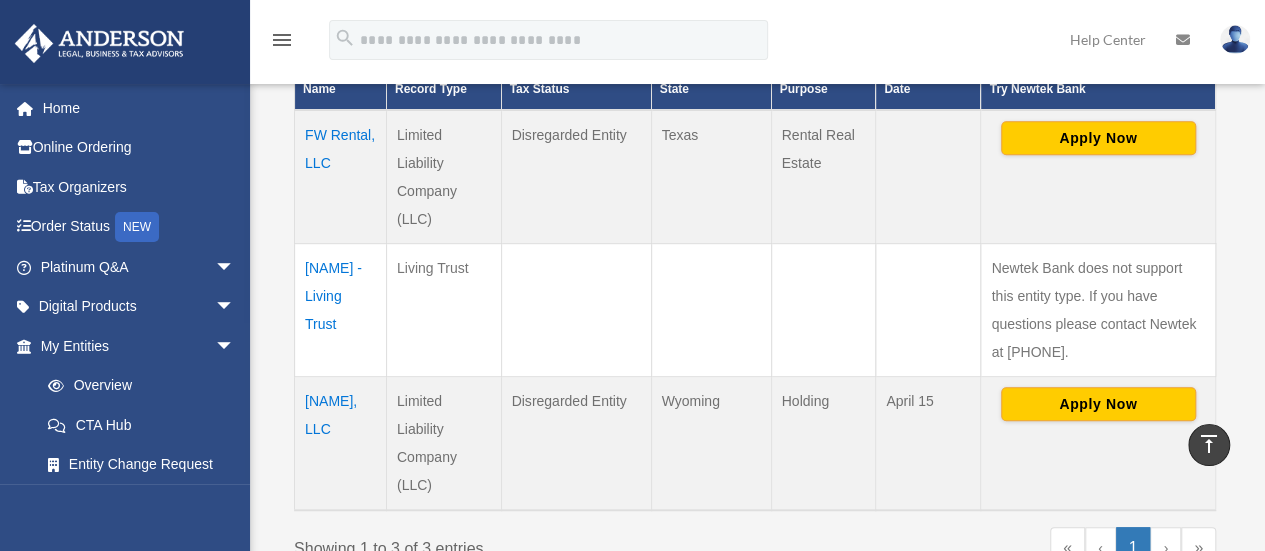 click on "Nguyen - Living Trust" at bounding box center (341, 309) 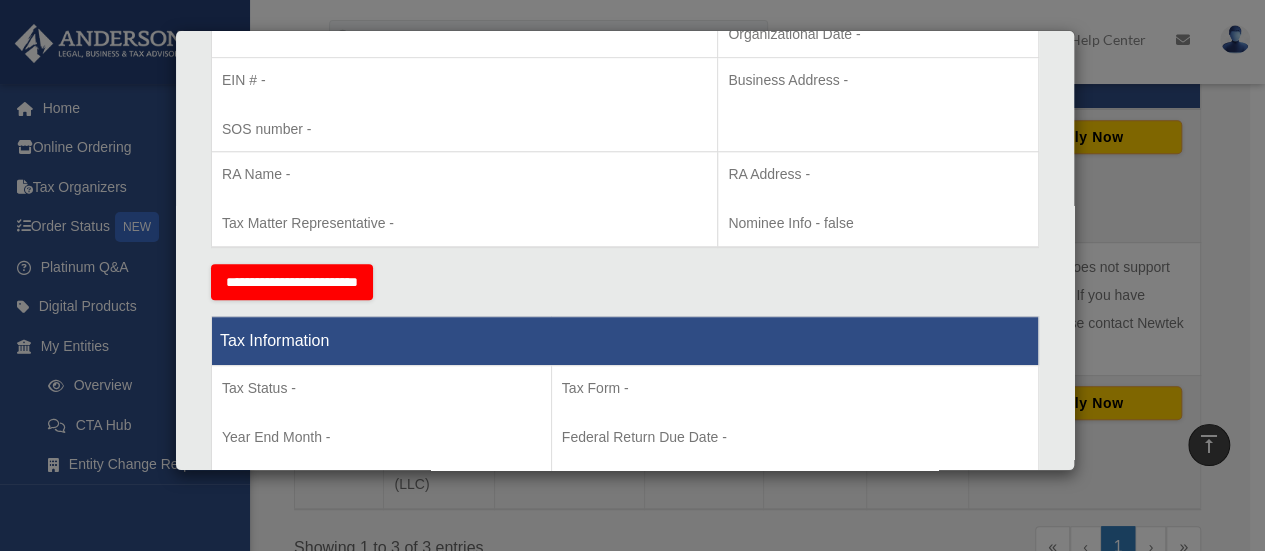 scroll, scrollTop: 472, scrollLeft: 0, axis: vertical 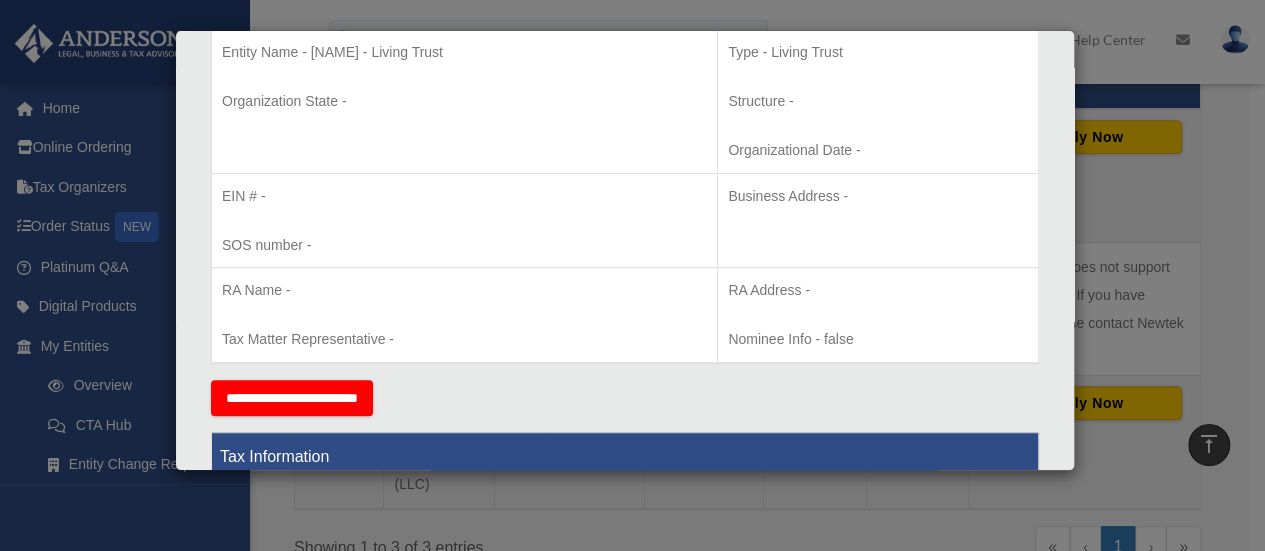 click on "Details
×
Articles Sent
Organizational Date" at bounding box center (632, 275) 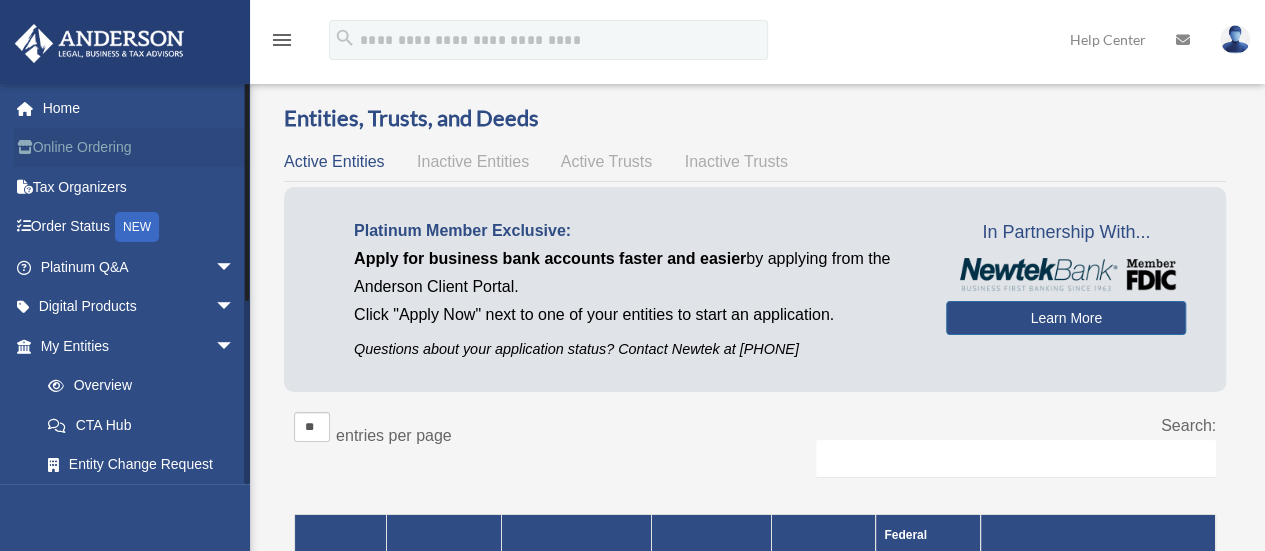 scroll, scrollTop: 0, scrollLeft: 0, axis: both 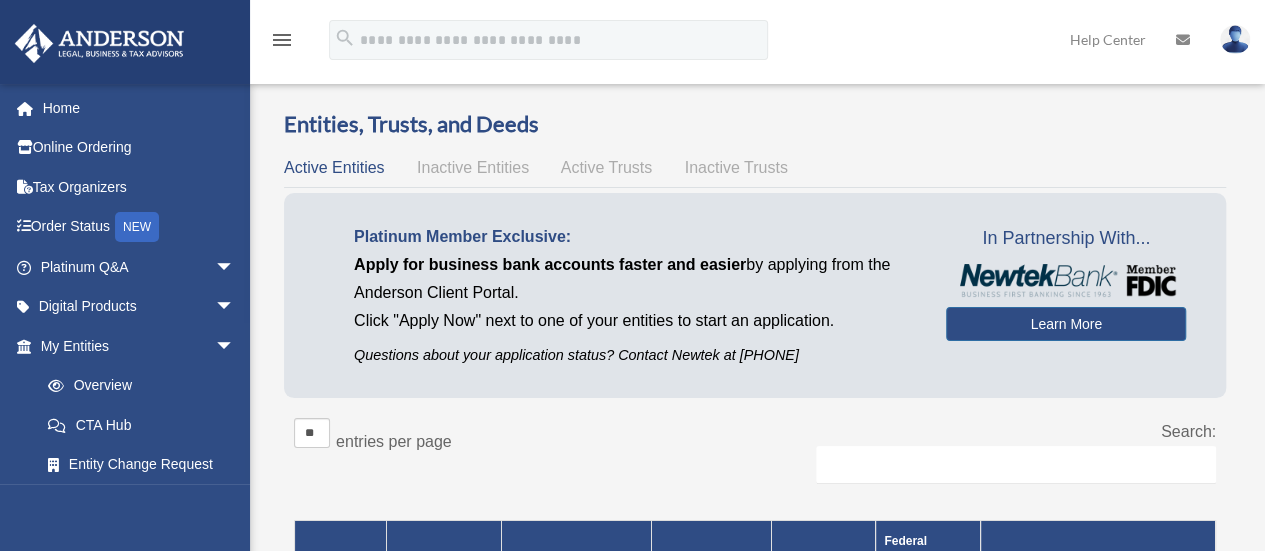 click on "Active Trusts" at bounding box center [607, 167] 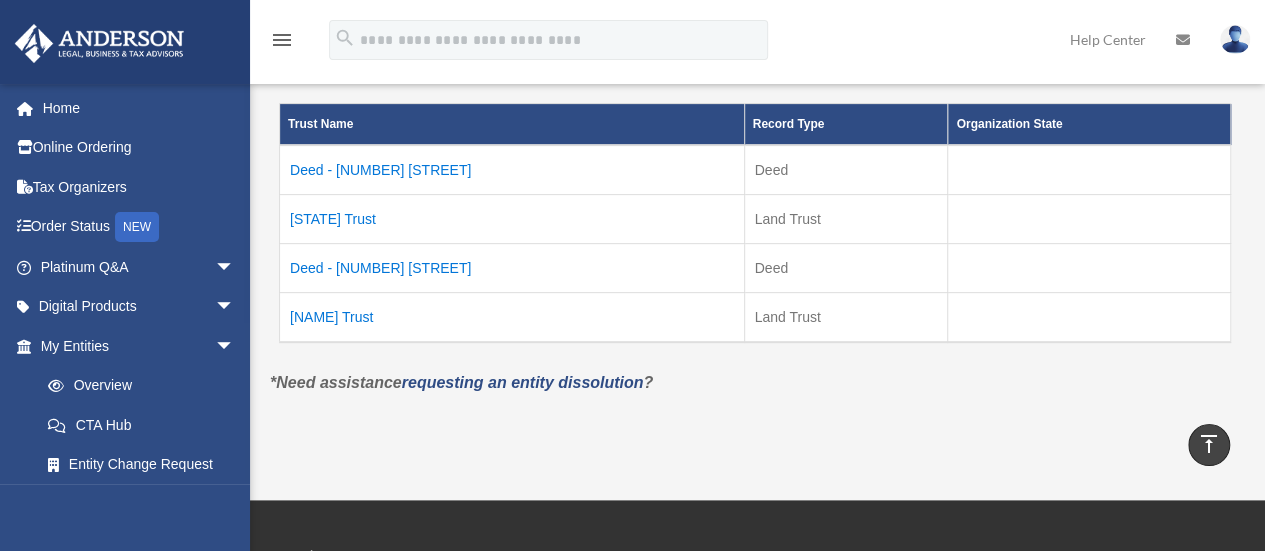 scroll, scrollTop: 300, scrollLeft: 0, axis: vertical 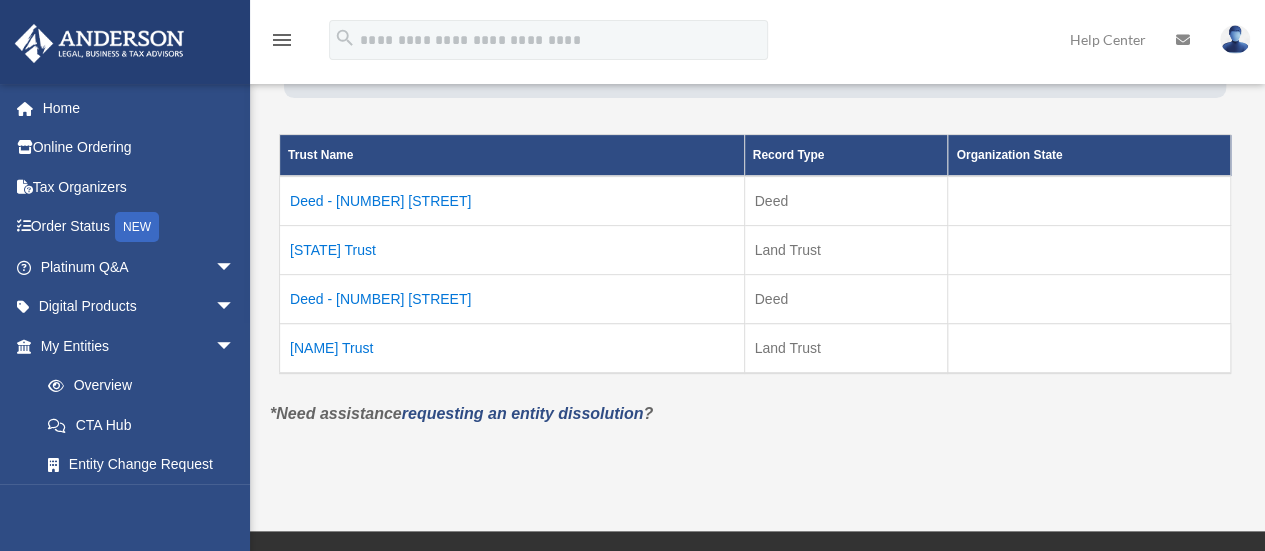 click on "Genevieve Trust" at bounding box center [512, 349] 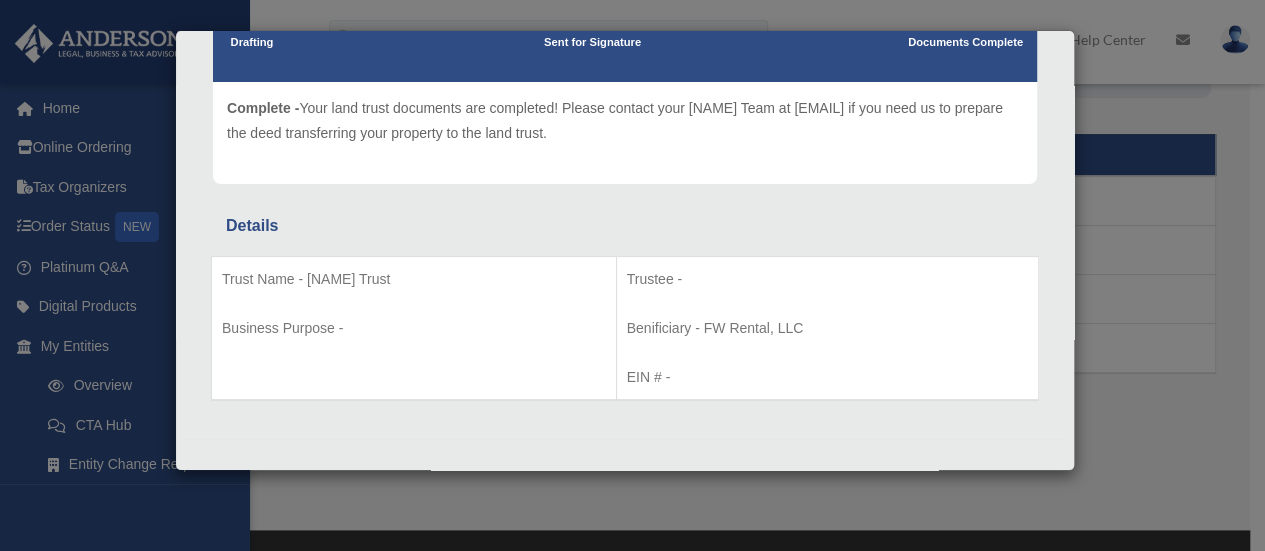 scroll, scrollTop: 0, scrollLeft: 0, axis: both 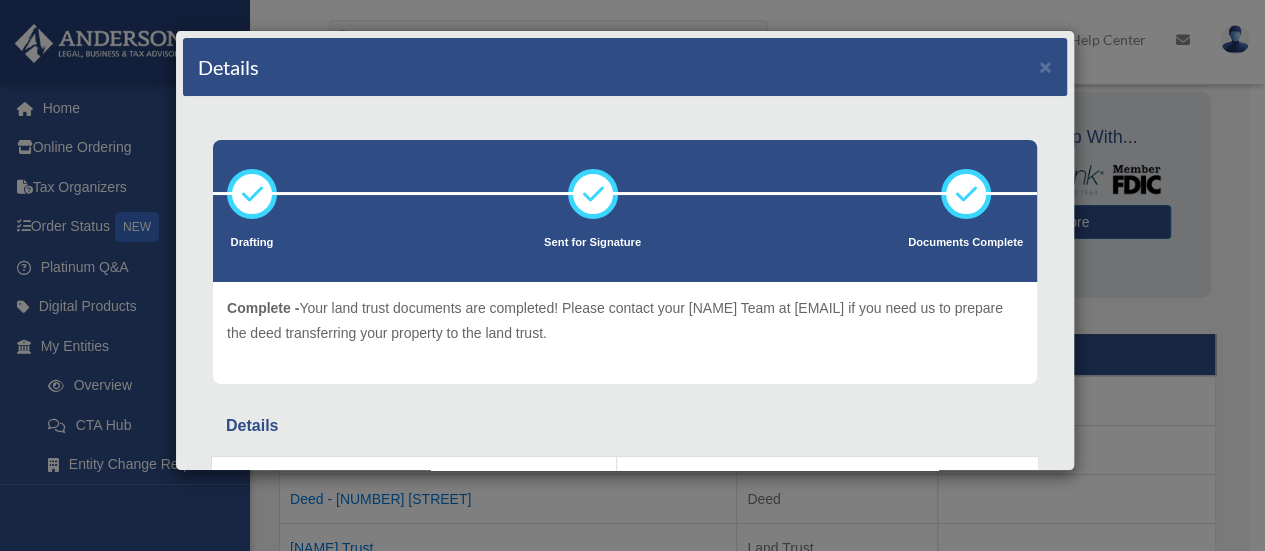 click on "Details
×
Drafting
Sent for Signature" at bounding box center (632, 275) 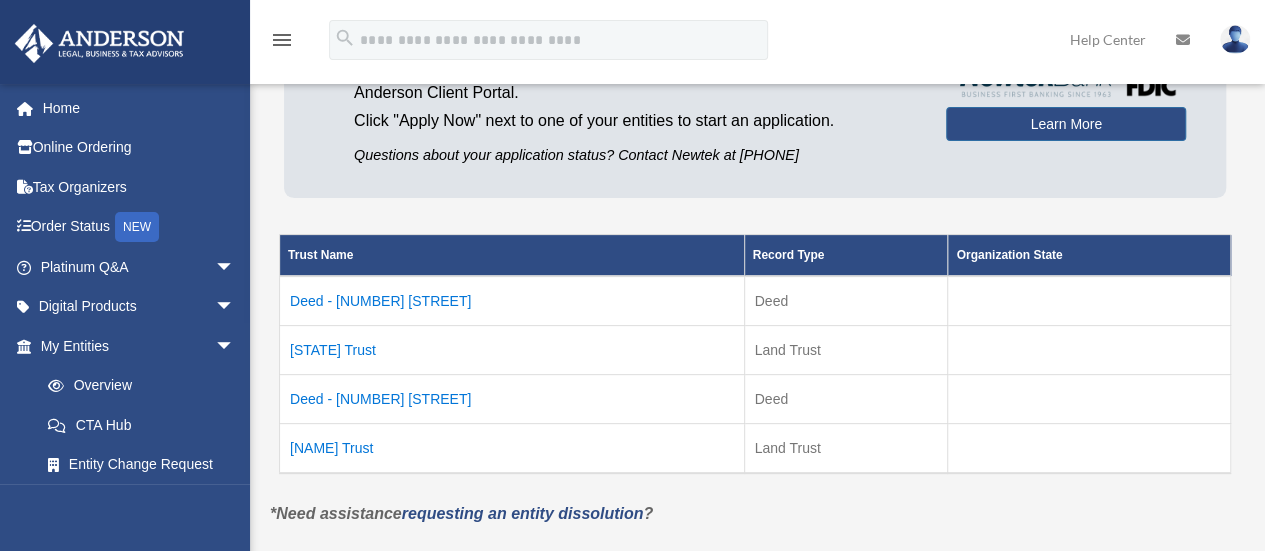 scroll, scrollTop: 300, scrollLeft: 0, axis: vertical 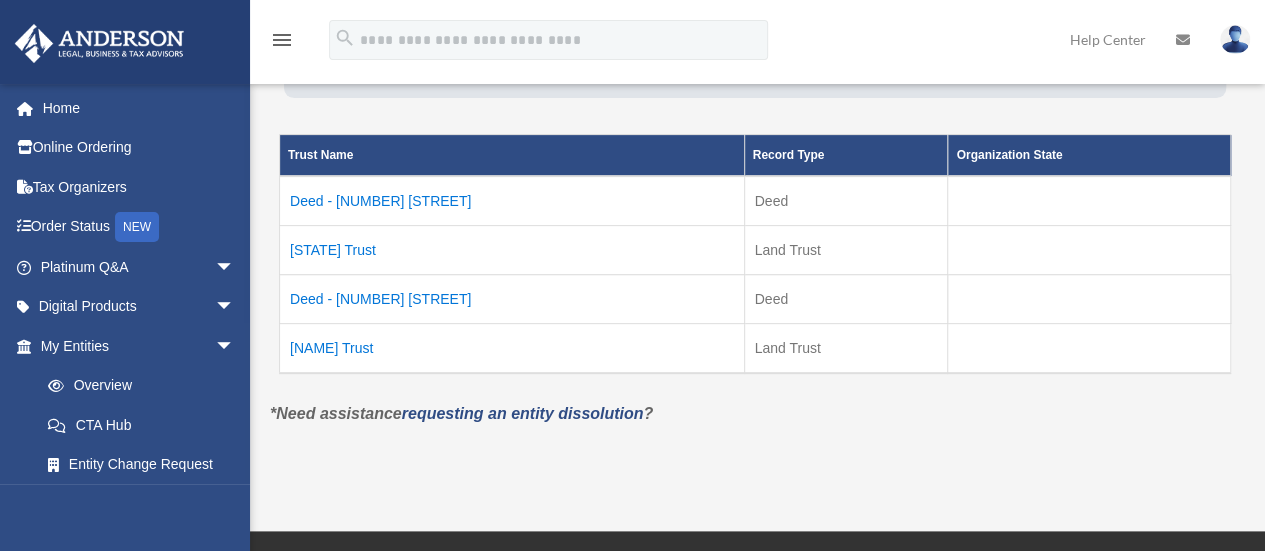 click on "Deed - 6894 Genevieve Drive" at bounding box center (512, 299) 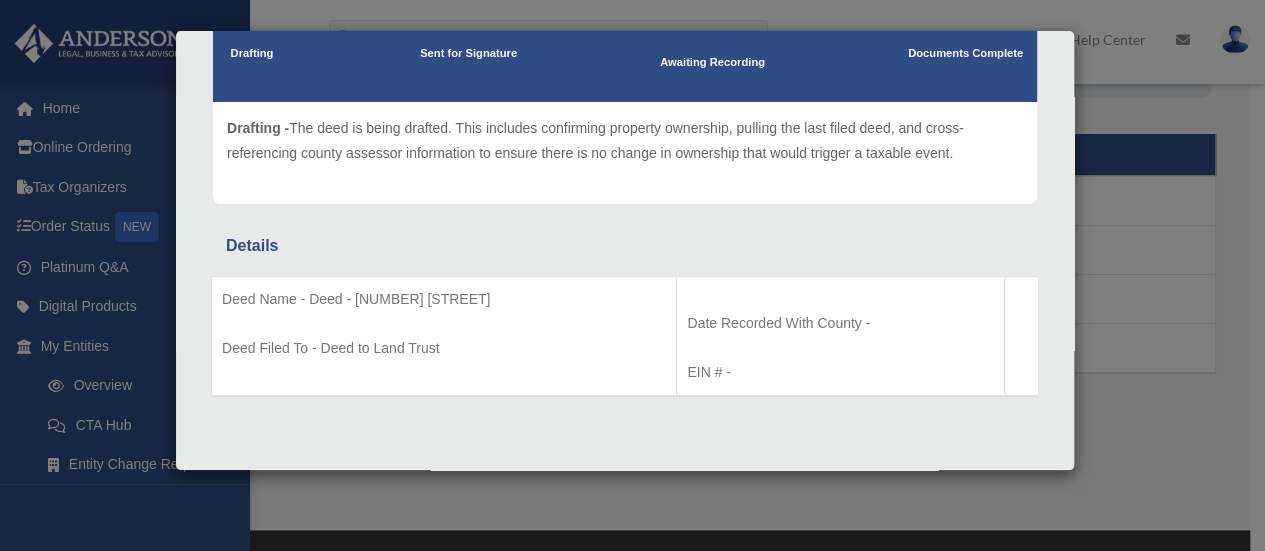 scroll, scrollTop: 0, scrollLeft: 0, axis: both 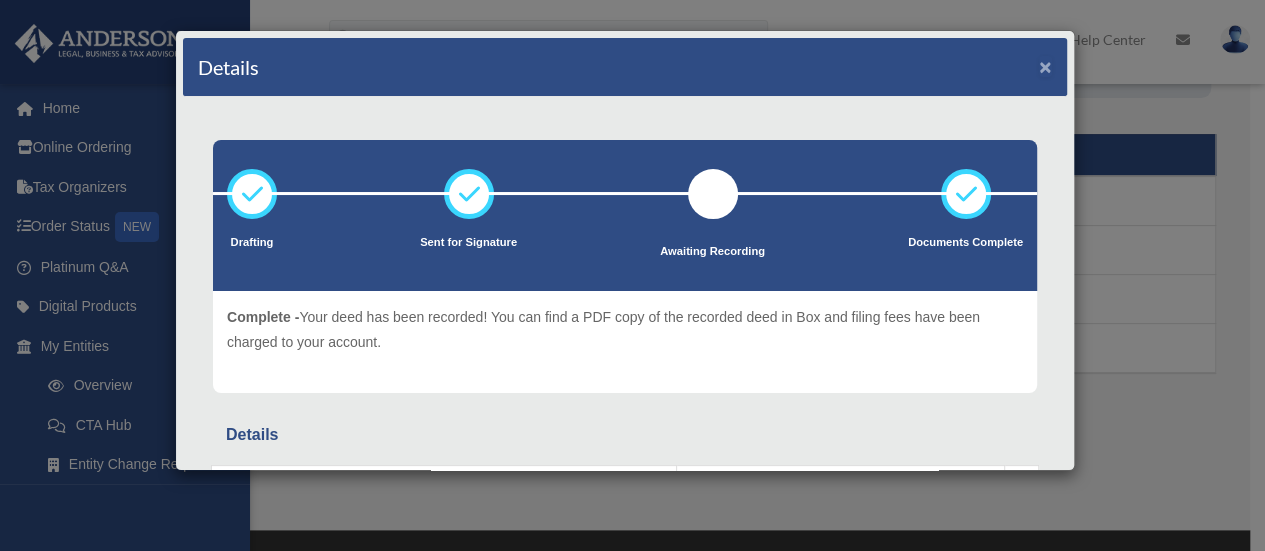click on "×" at bounding box center (1045, 66) 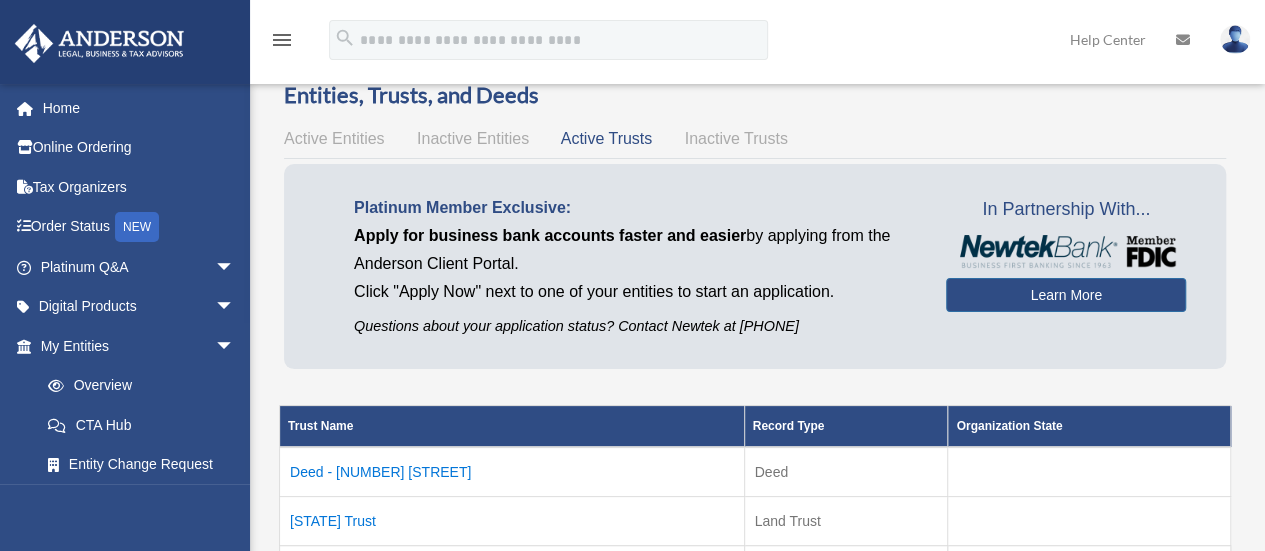 scroll, scrollTop: 0, scrollLeft: 0, axis: both 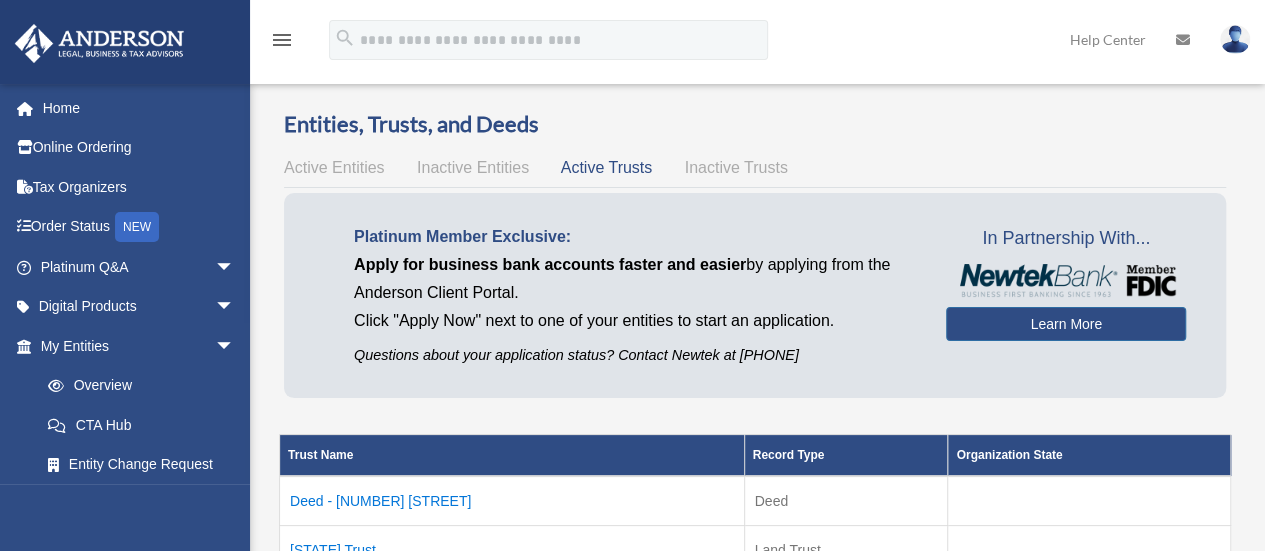 click on "Inactive Trusts" at bounding box center (736, 167) 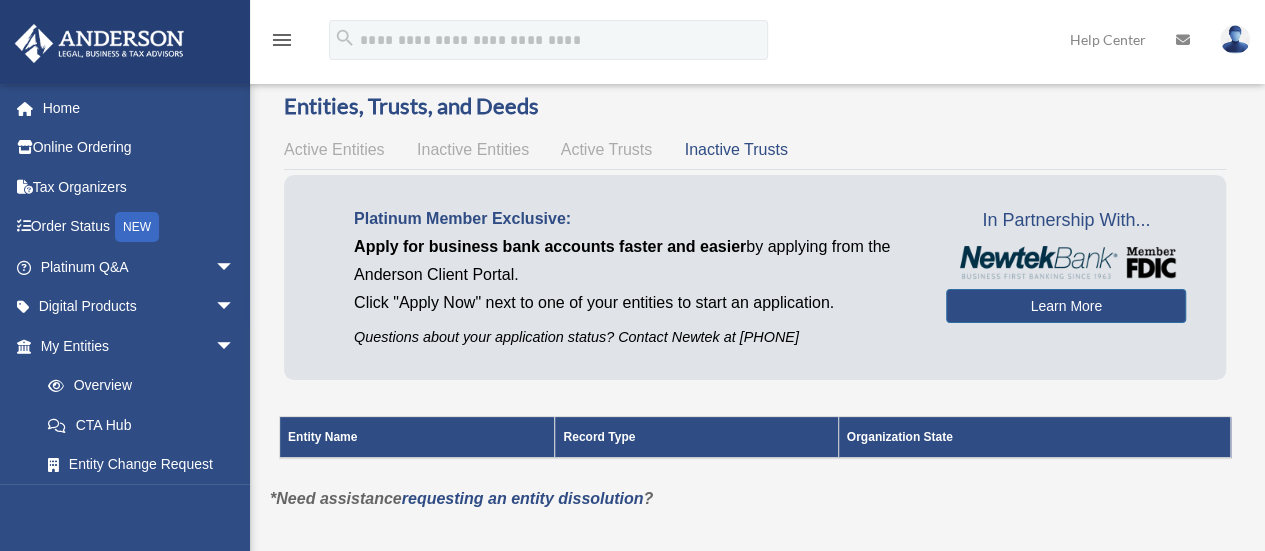 scroll, scrollTop: 0, scrollLeft: 0, axis: both 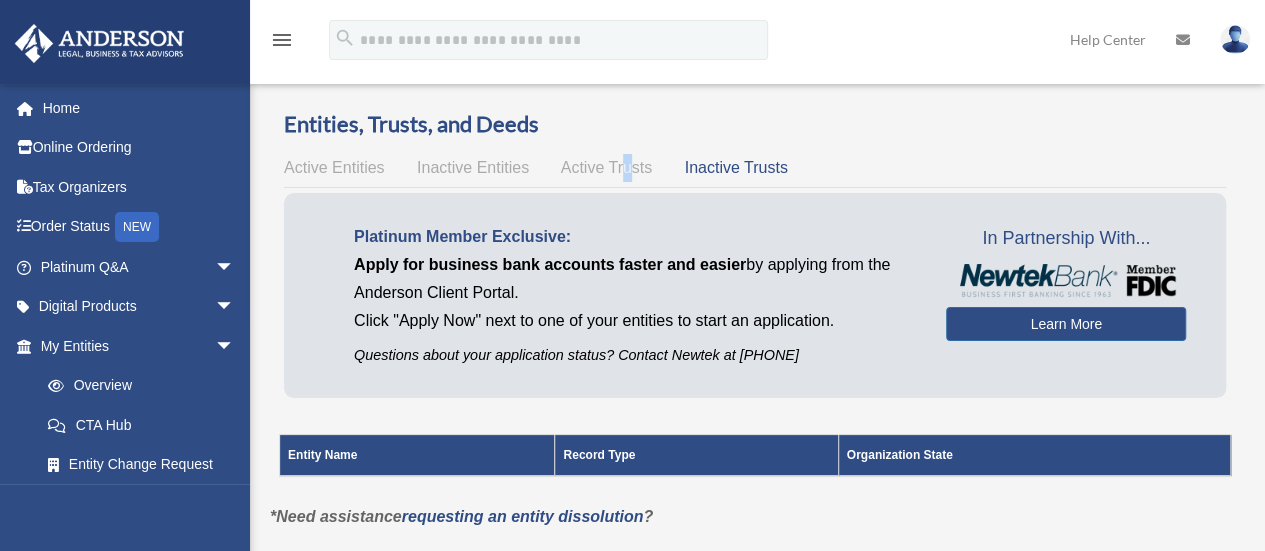 click on "Active Entities
Inactive Entities
Active Trusts
Inactive Trusts" at bounding box center (755, 168) 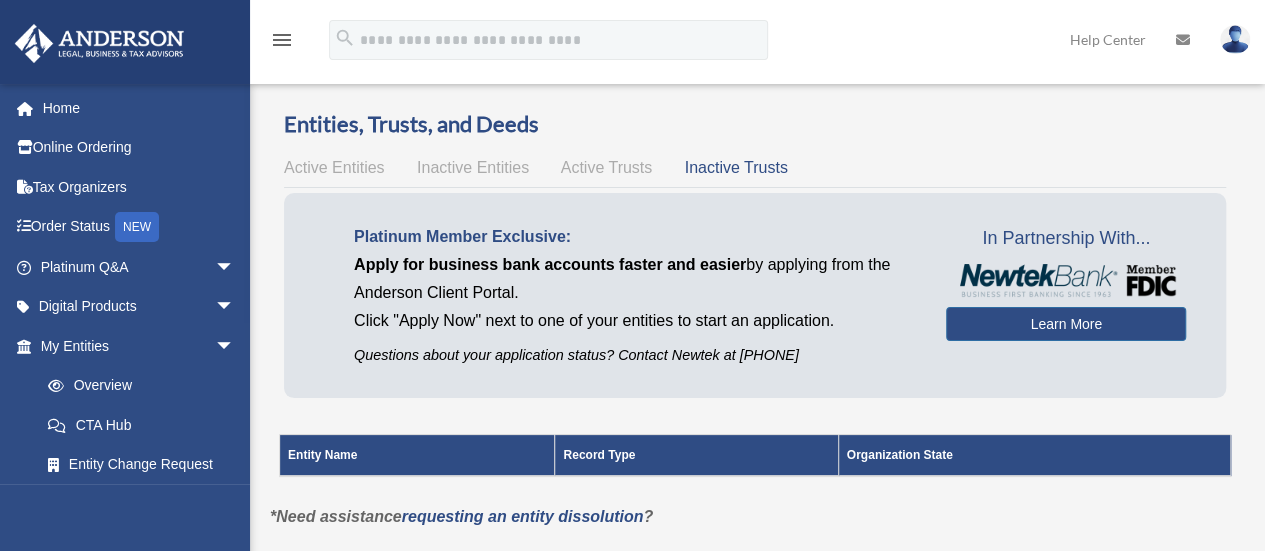 click on "Active Trusts" at bounding box center [607, 167] 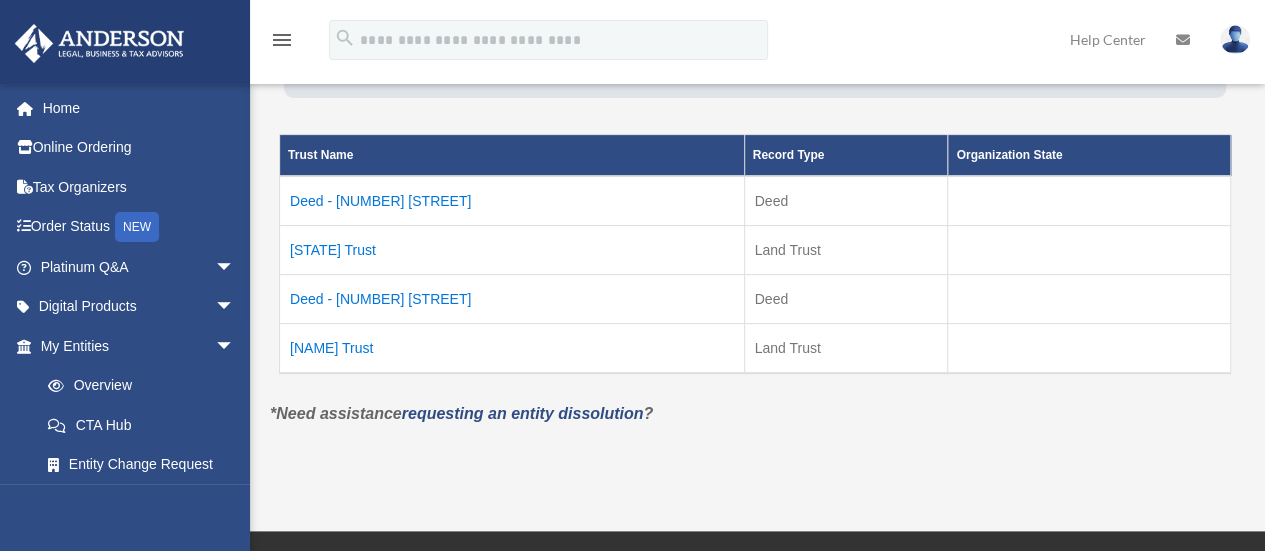 scroll, scrollTop: 0, scrollLeft: 0, axis: both 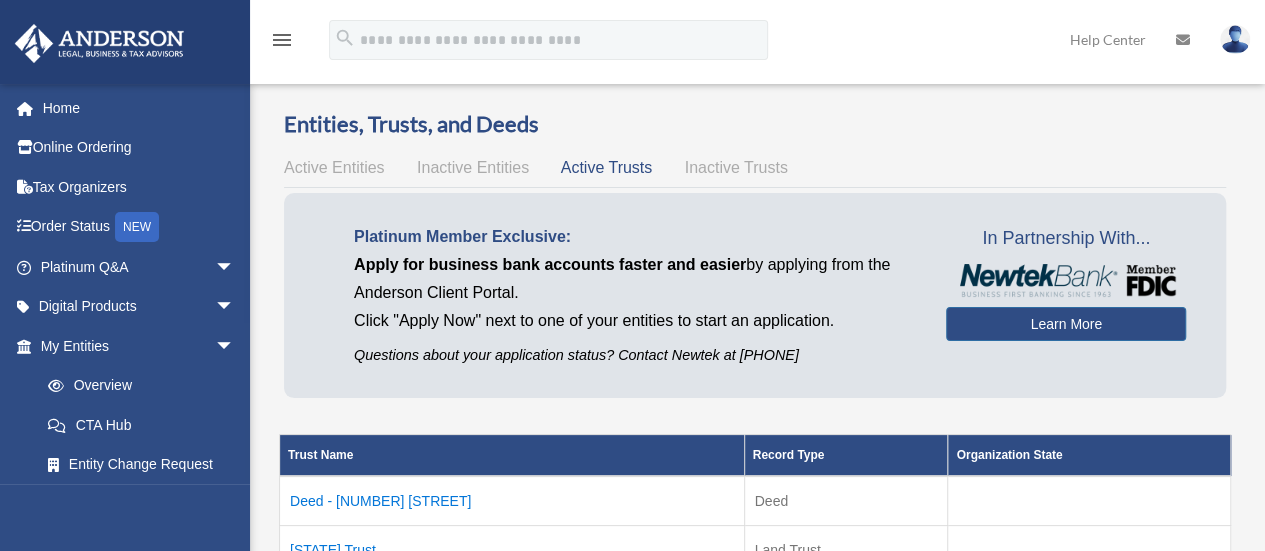 click on "Active Entities" at bounding box center (334, 167) 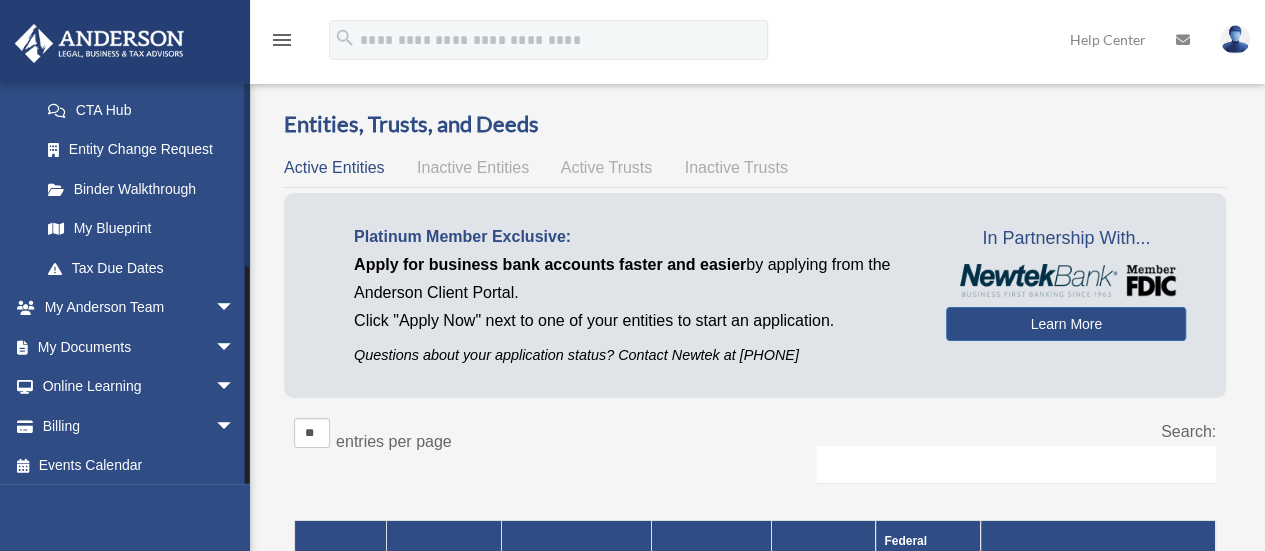 scroll, scrollTop: 320, scrollLeft: 0, axis: vertical 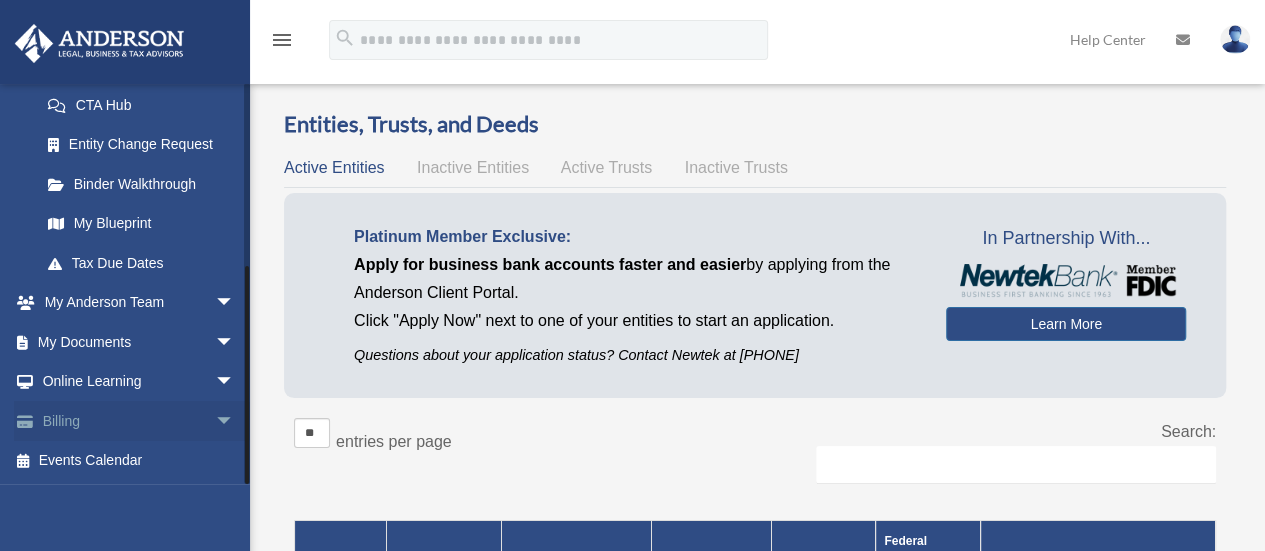 click on "arrow_drop_down" at bounding box center [235, 421] 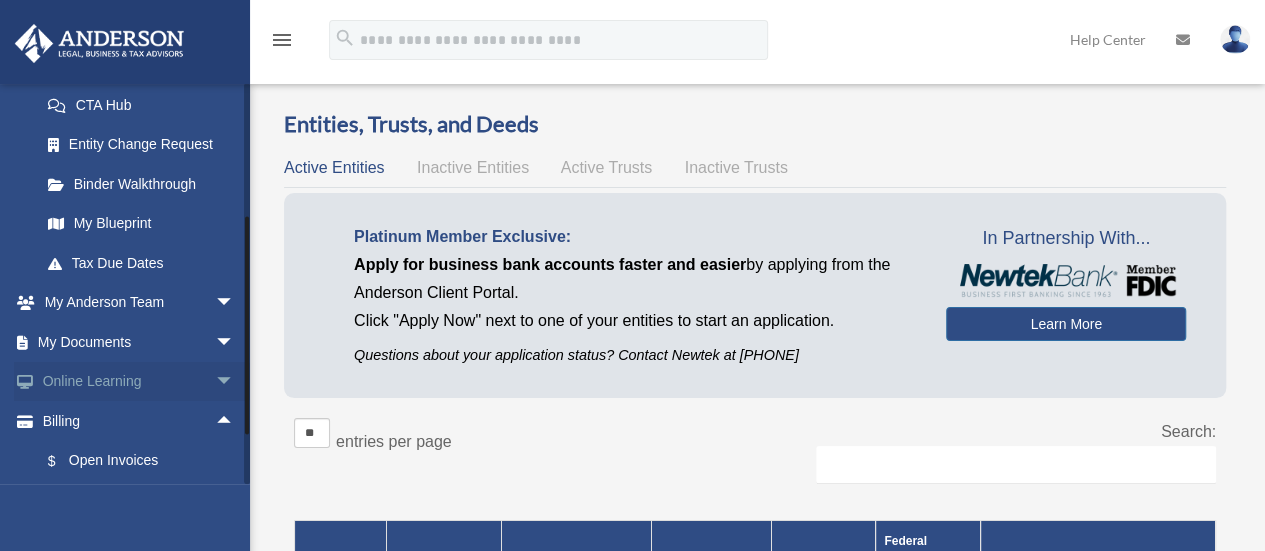 scroll, scrollTop: 439, scrollLeft: 0, axis: vertical 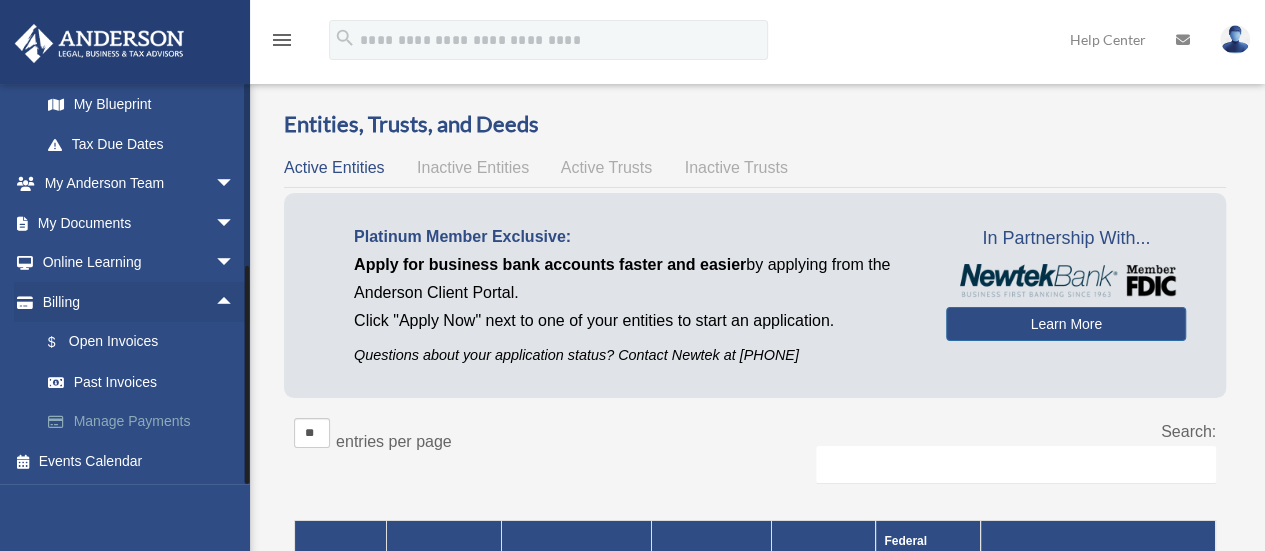 click on "Manage Payments" at bounding box center (146, 422) 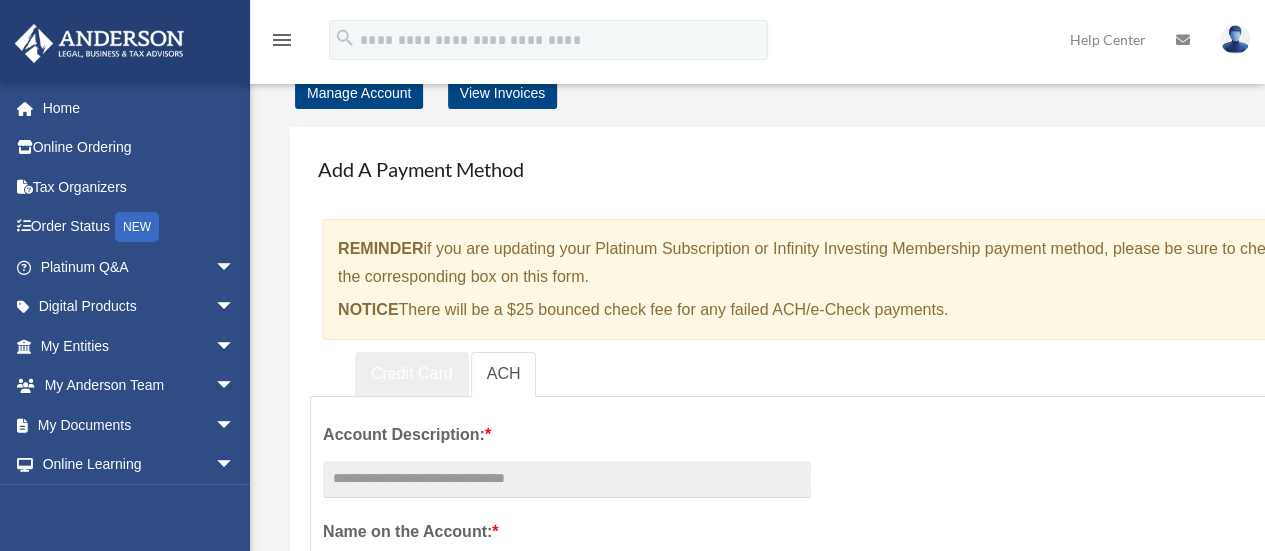 scroll, scrollTop: 0, scrollLeft: 0, axis: both 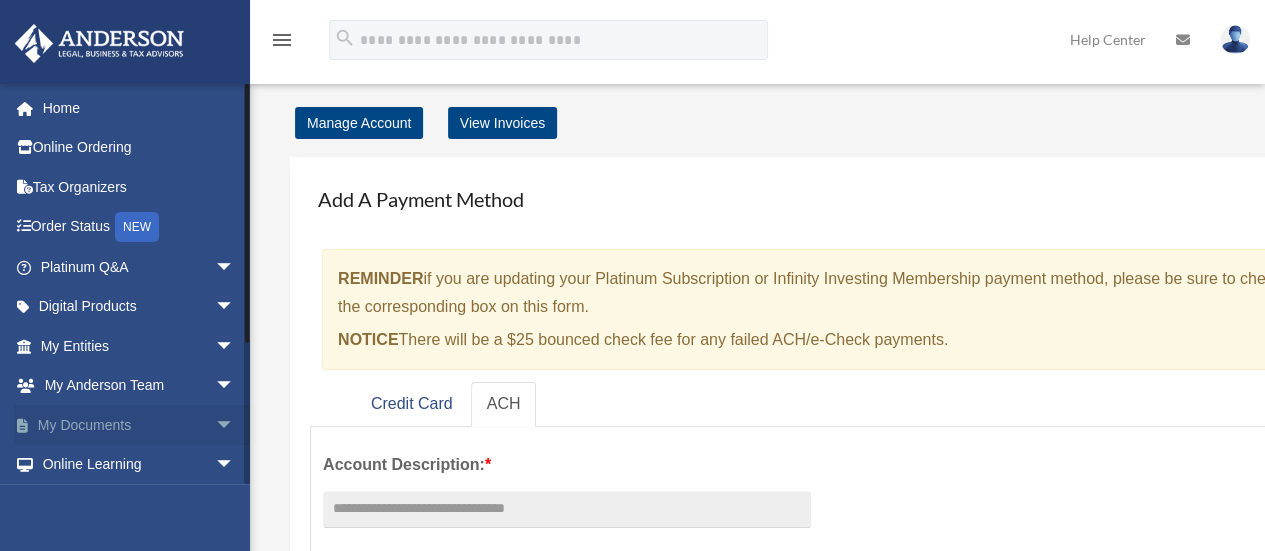 click on "arrow_drop_down" at bounding box center [235, 425] 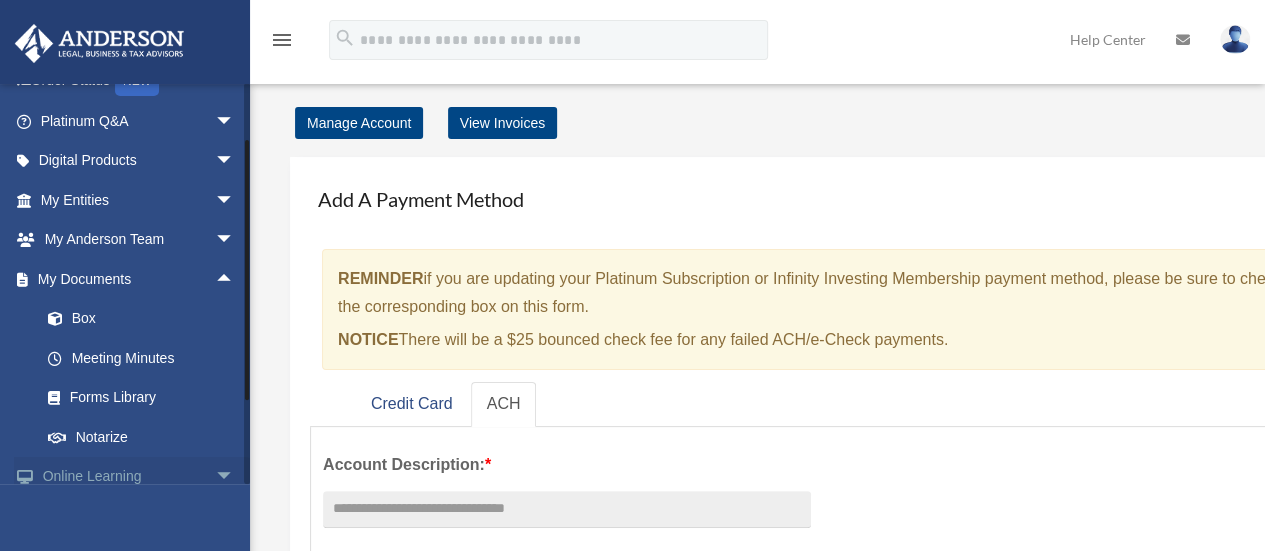 scroll, scrollTop: 200, scrollLeft: 0, axis: vertical 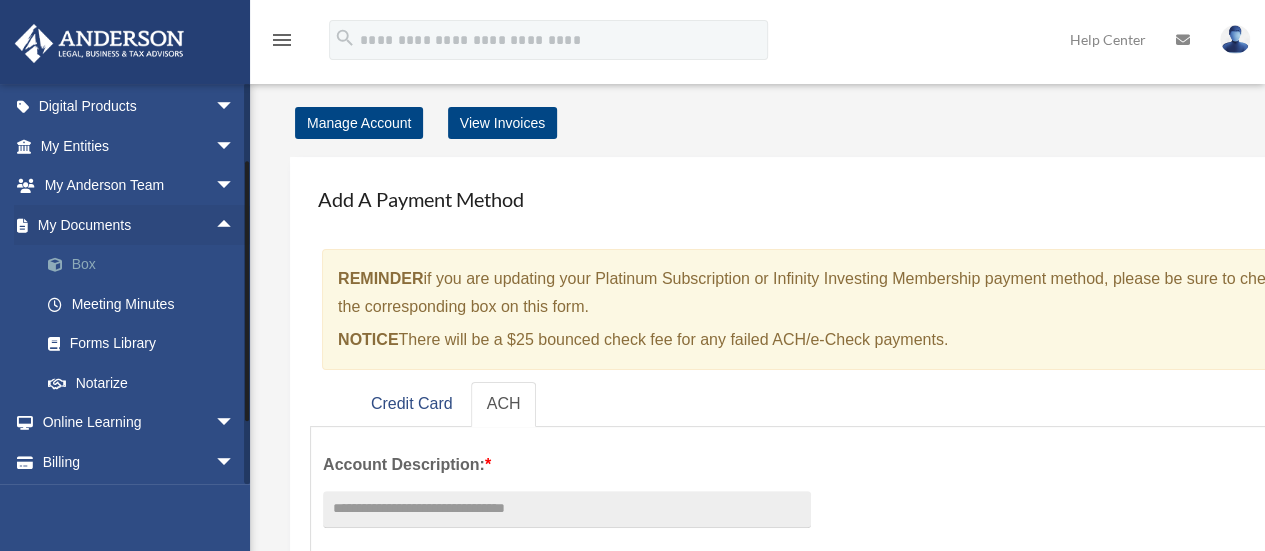click on "Box" at bounding box center [146, 265] 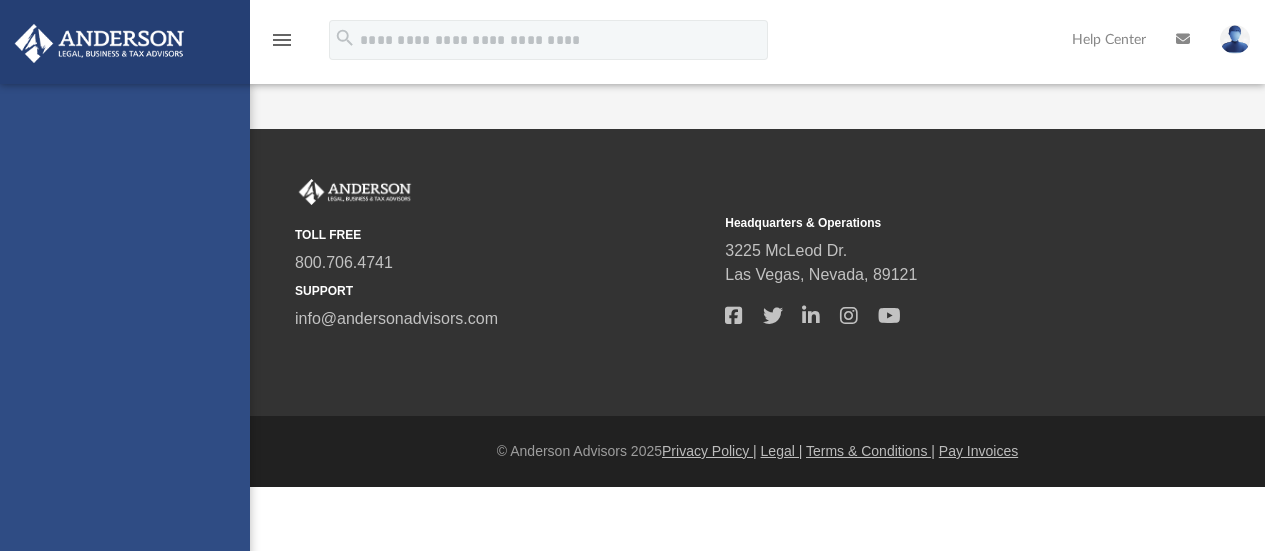 scroll, scrollTop: 0, scrollLeft: 0, axis: both 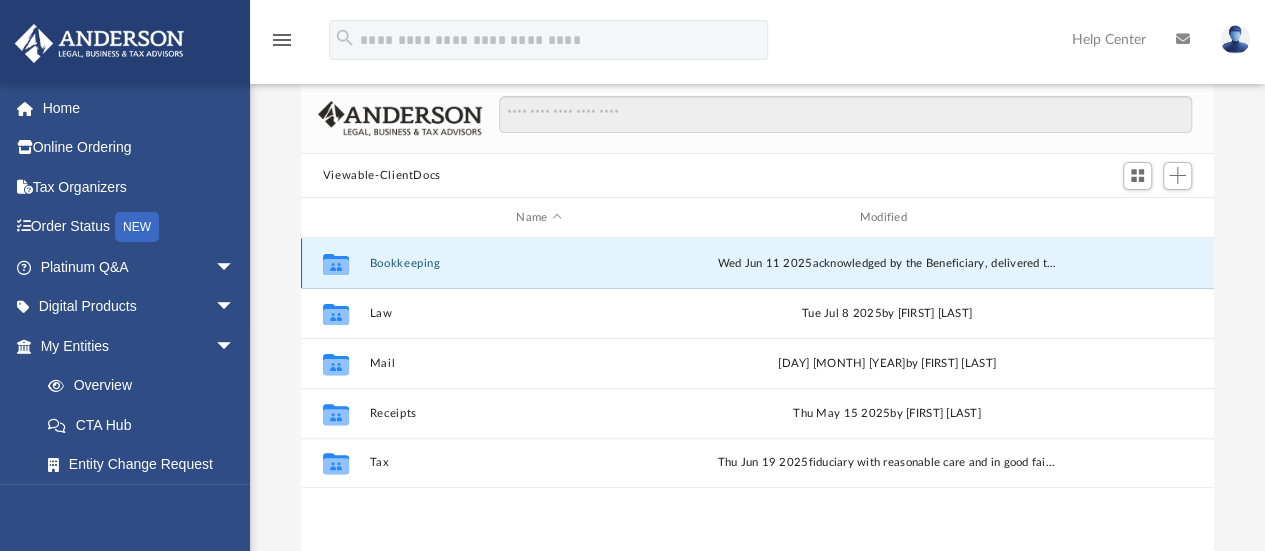click on "Bookkeeping" at bounding box center [538, 263] 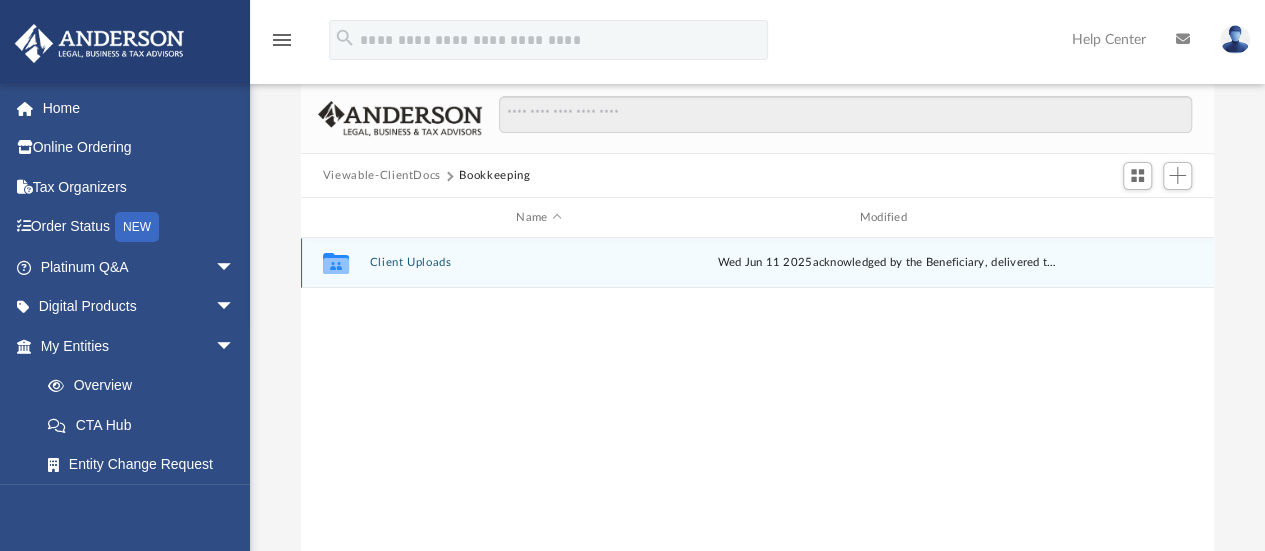 click on "Client Uploads" at bounding box center [538, 263] 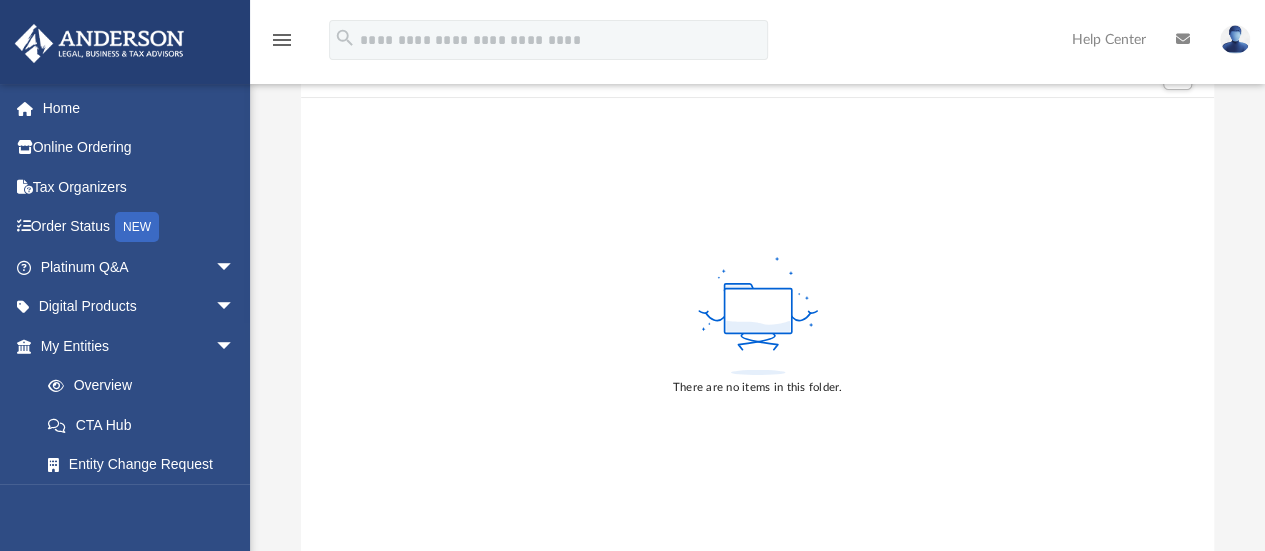 scroll, scrollTop: 100, scrollLeft: 0, axis: vertical 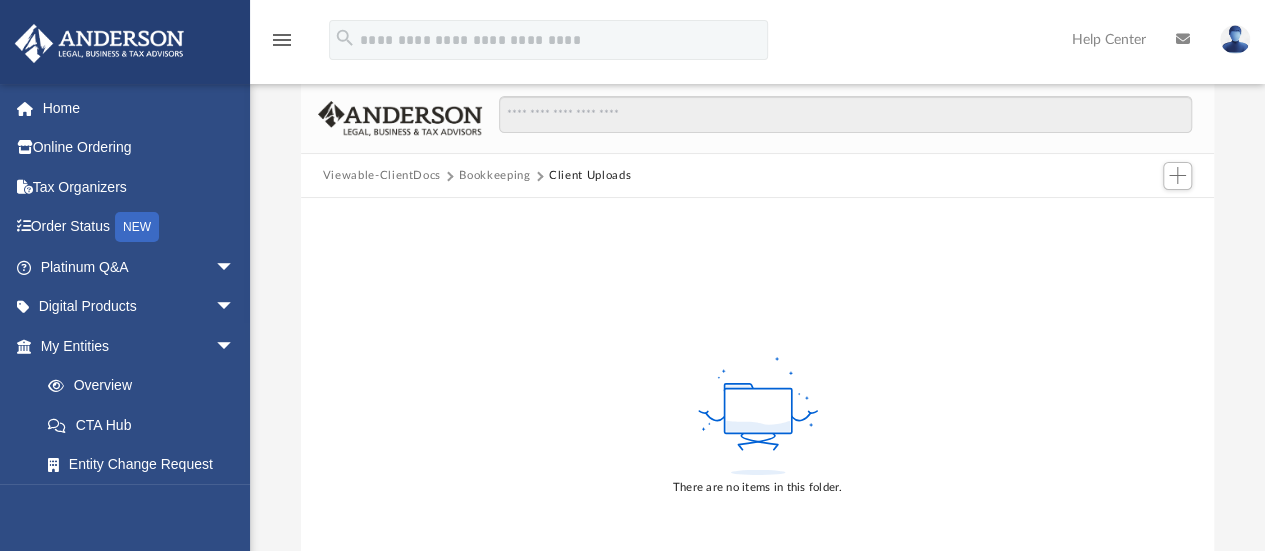 click on "Bookkeeping" at bounding box center [494, 176] 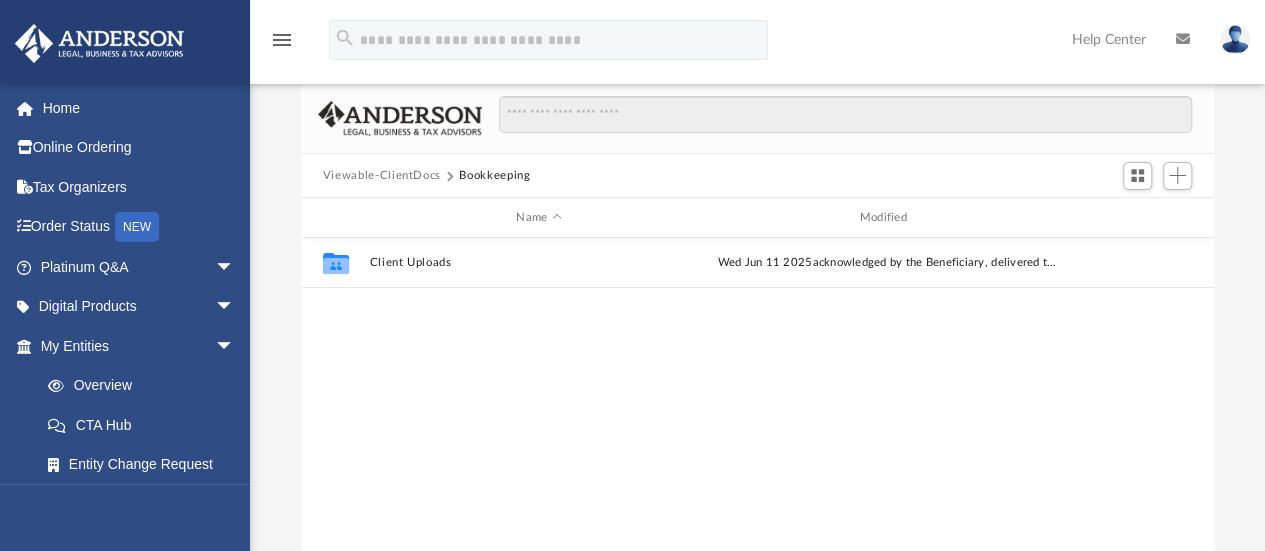scroll, scrollTop: 16, scrollLeft: 16, axis: both 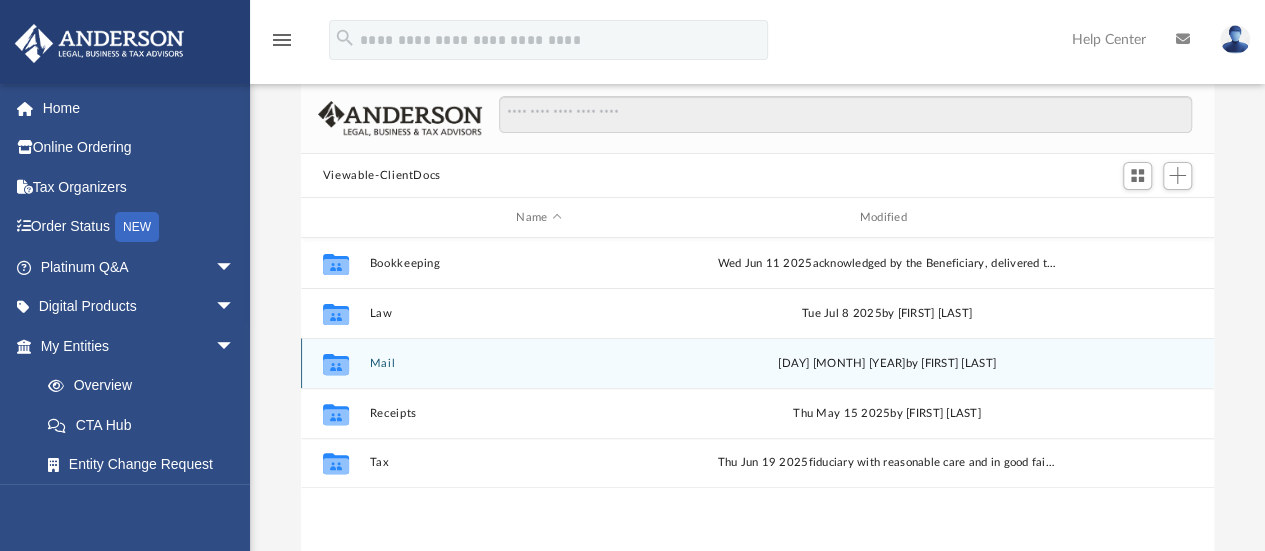 click on "Mail" at bounding box center [538, 363] 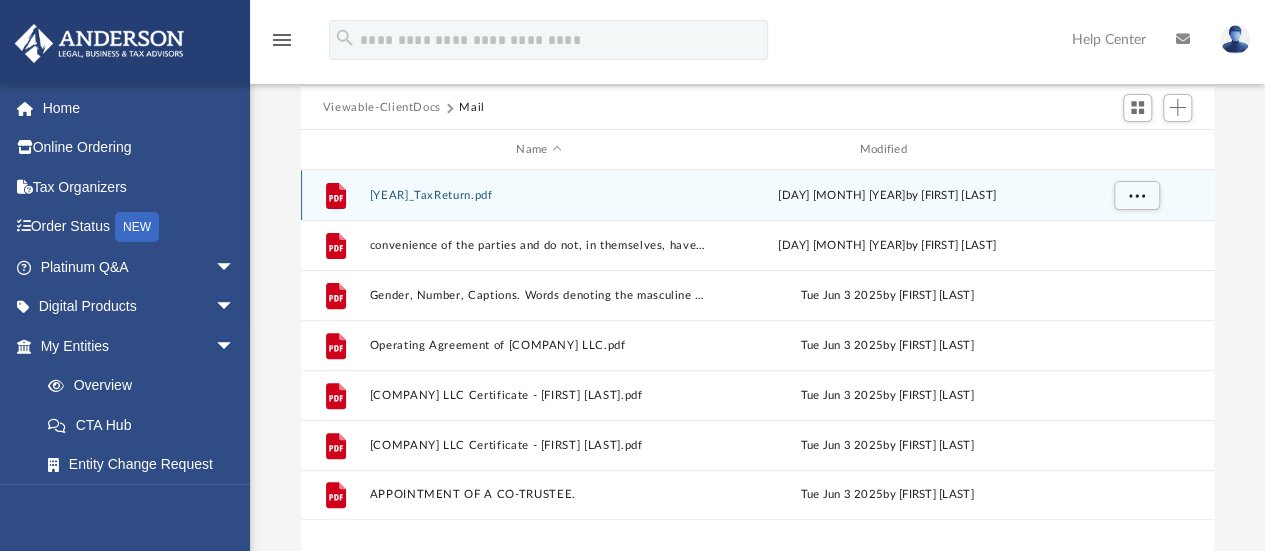 scroll, scrollTop: 100, scrollLeft: 0, axis: vertical 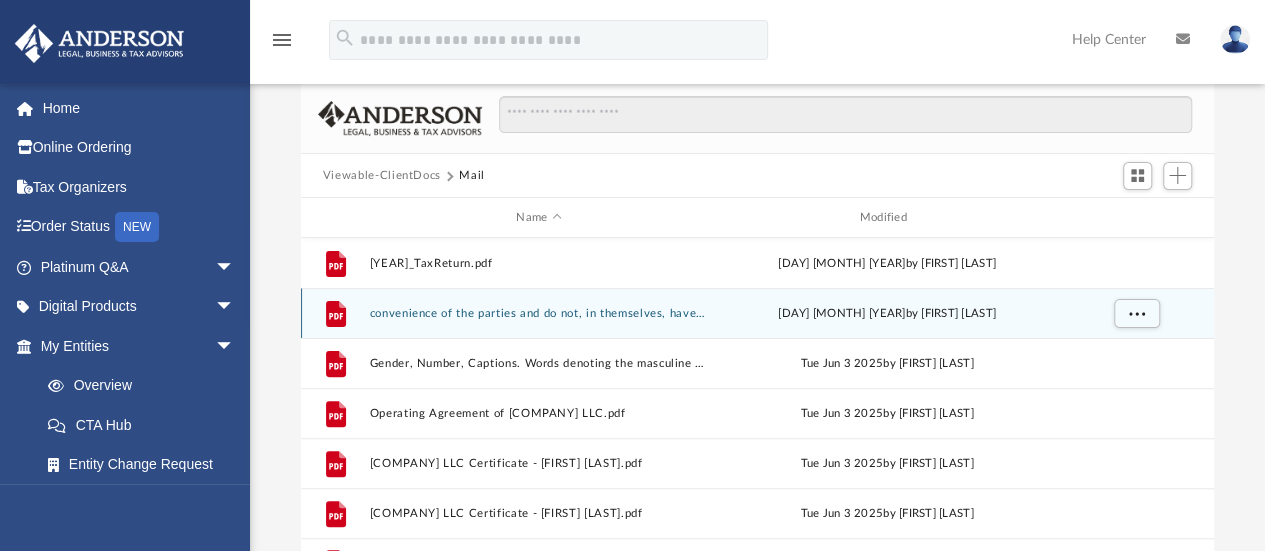 drag, startPoint x: 392, startPoint y: 174, endPoint x: 464, endPoint y: 309, distance: 153 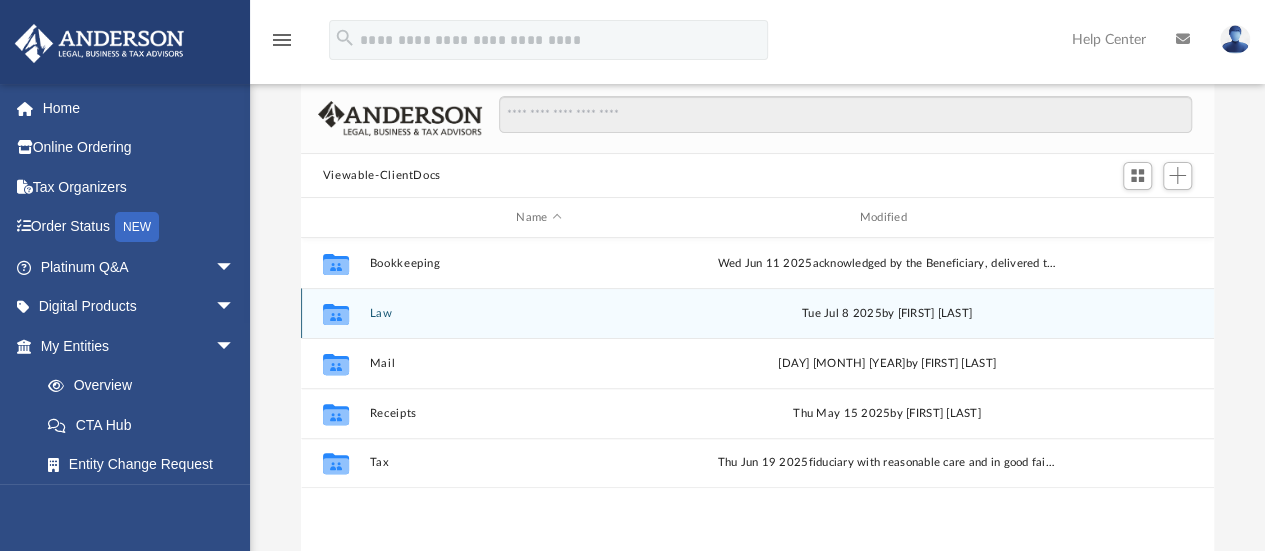click on "Law" at bounding box center (538, 313) 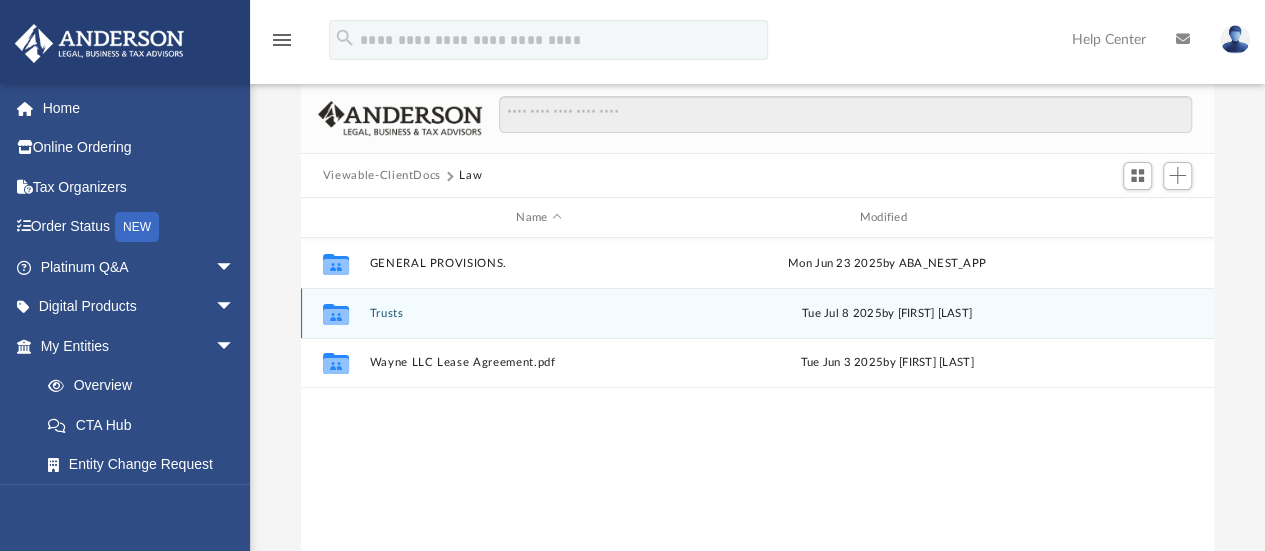 click on "Trusts" at bounding box center [538, 313] 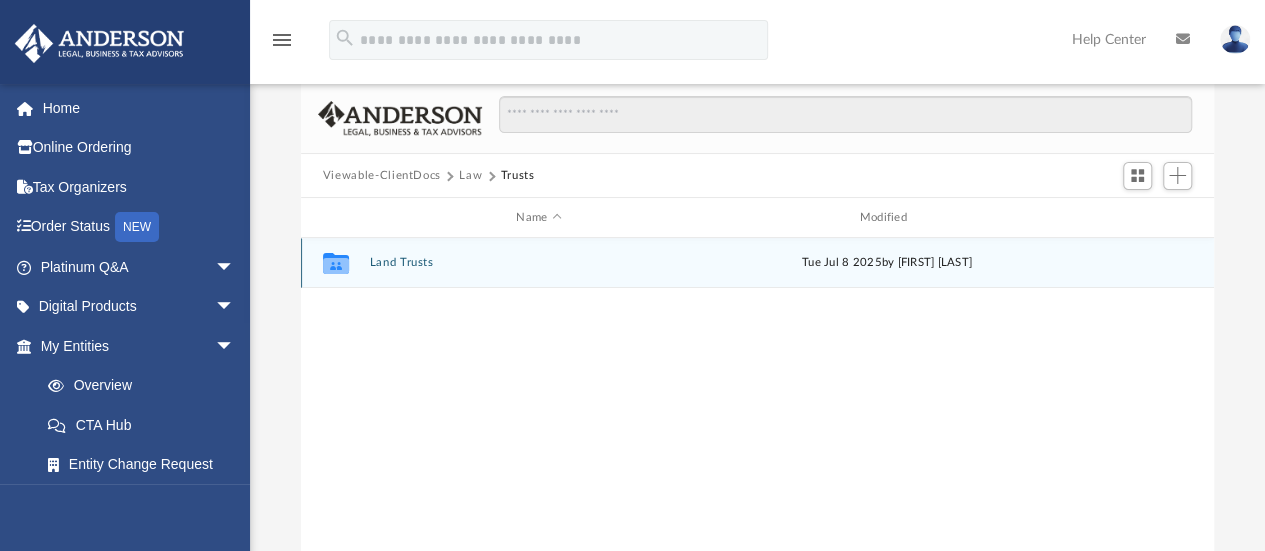 click on "Land Trusts" at bounding box center [538, 263] 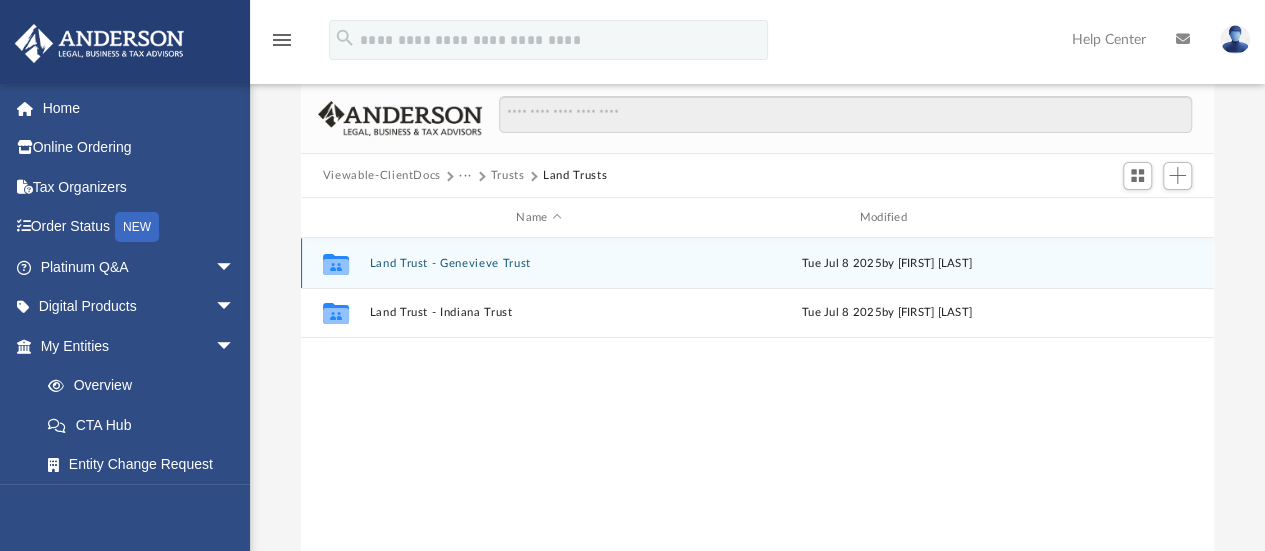 click on "Land Trust - Genevieve Trust" at bounding box center (538, 263) 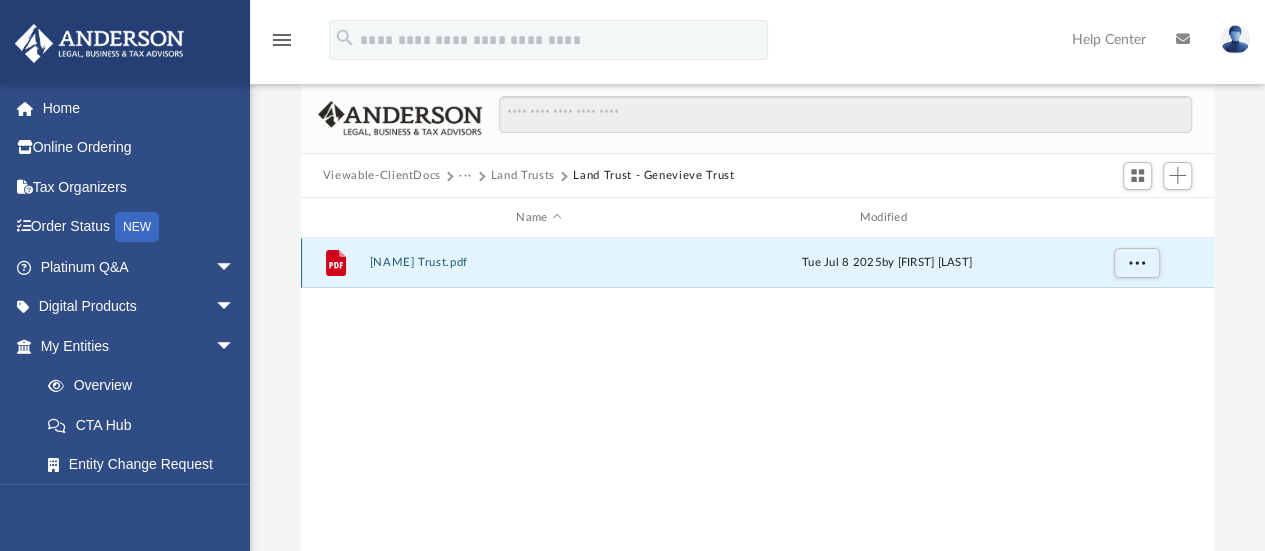 click on "Genevieve Trust.pdf" at bounding box center [538, 263] 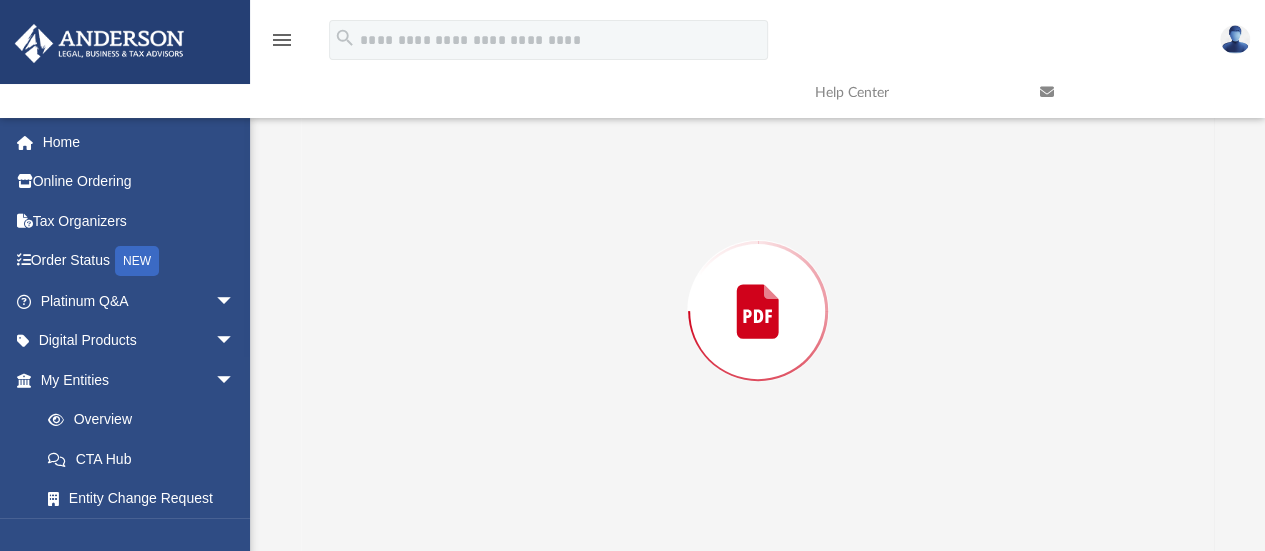 scroll, scrollTop: 201, scrollLeft: 0, axis: vertical 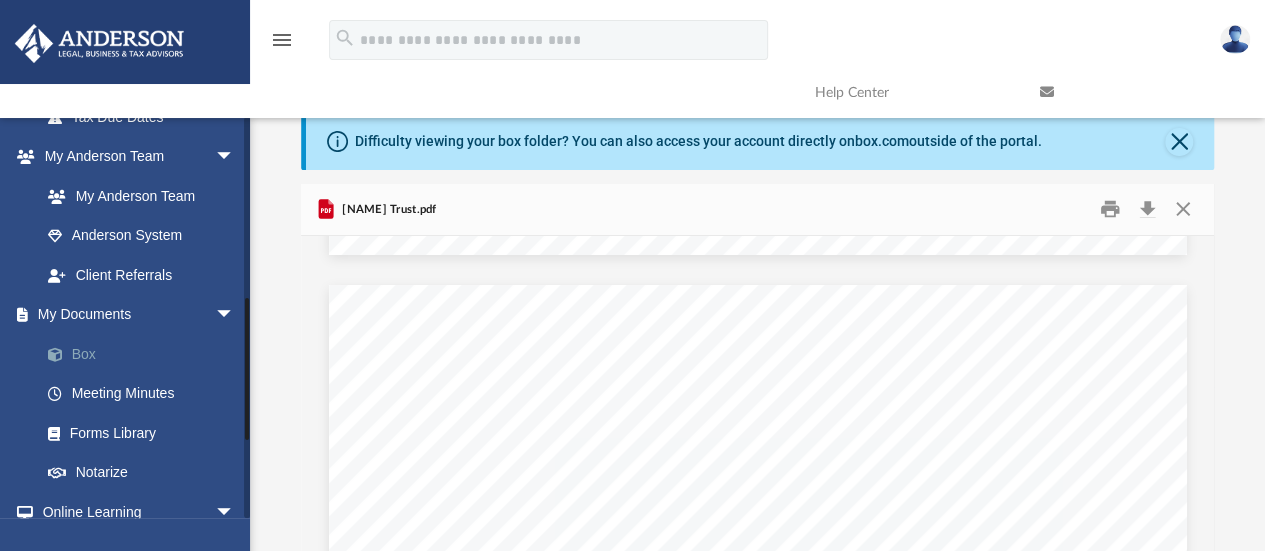 click on "Box" at bounding box center [146, 354] 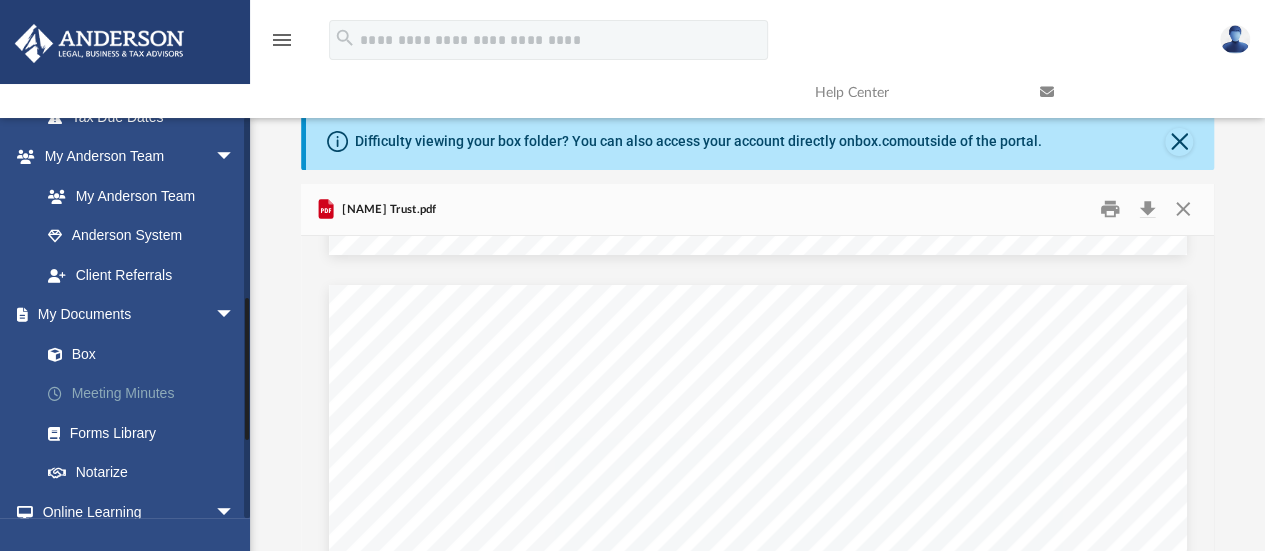 click on "Meeting Minutes" at bounding box center [146, 394] 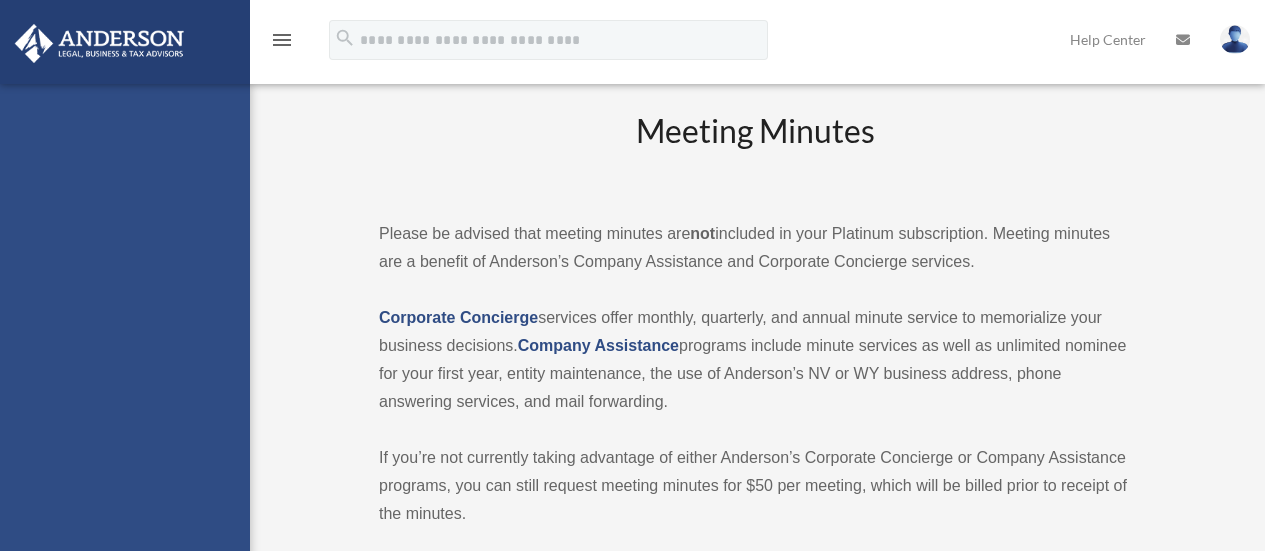 scroll, scrollTop: 0, scrollLeft: 0, axis: both 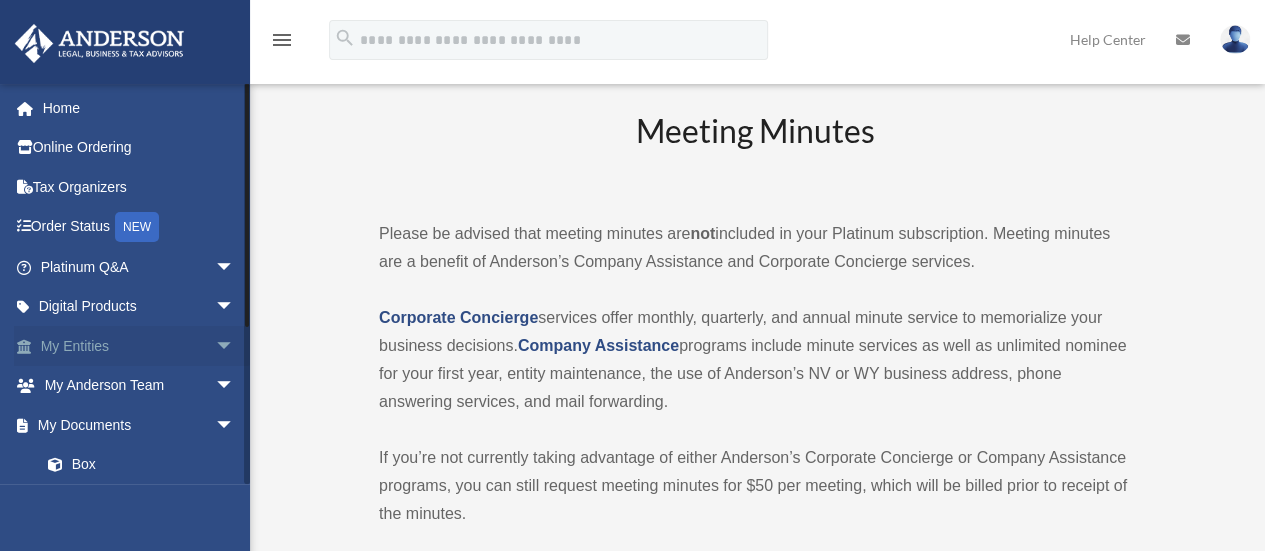 click on "My Entities arrow_drop_down" at bounding box center (139, 346) 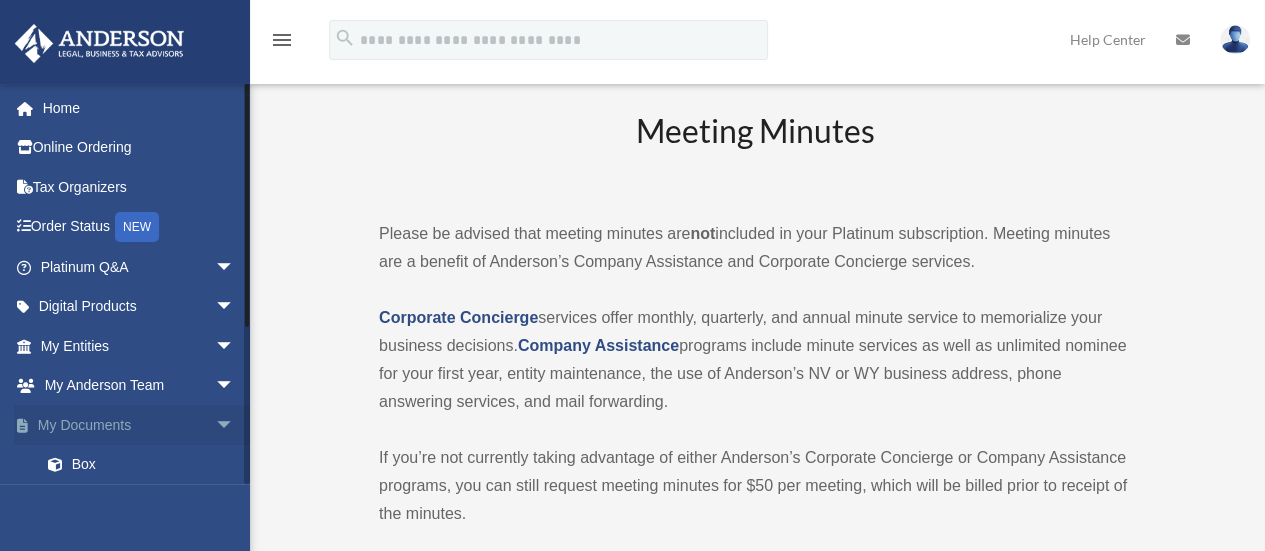 click on "arrow_drop_down" at bounding box center (235, 425) 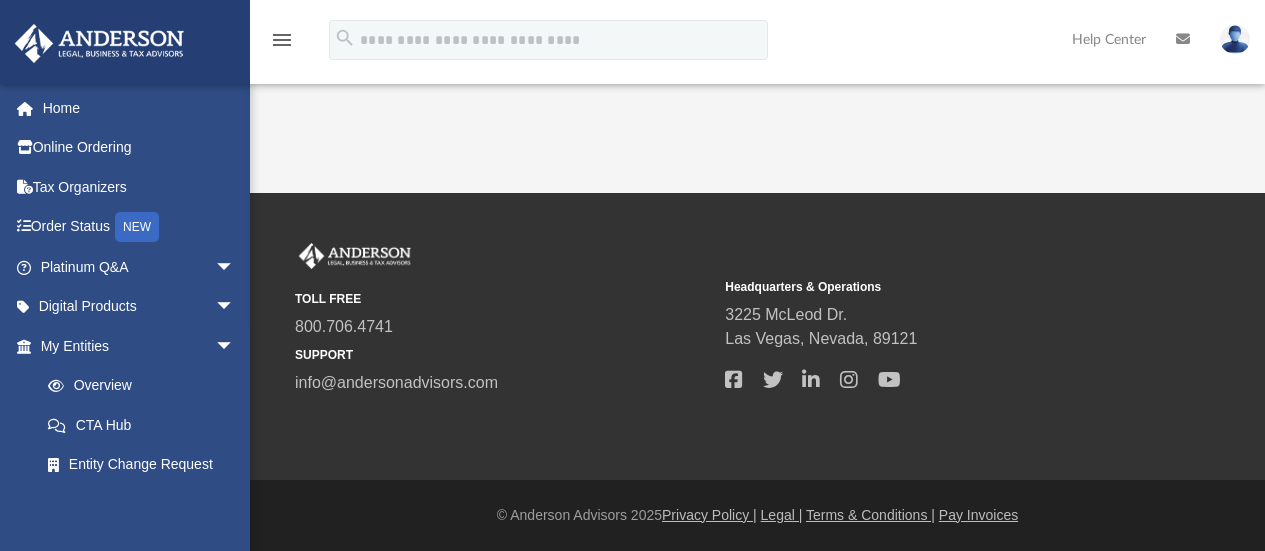 scroll, scrollTop: 0, scrollLeft: 0, axis: both 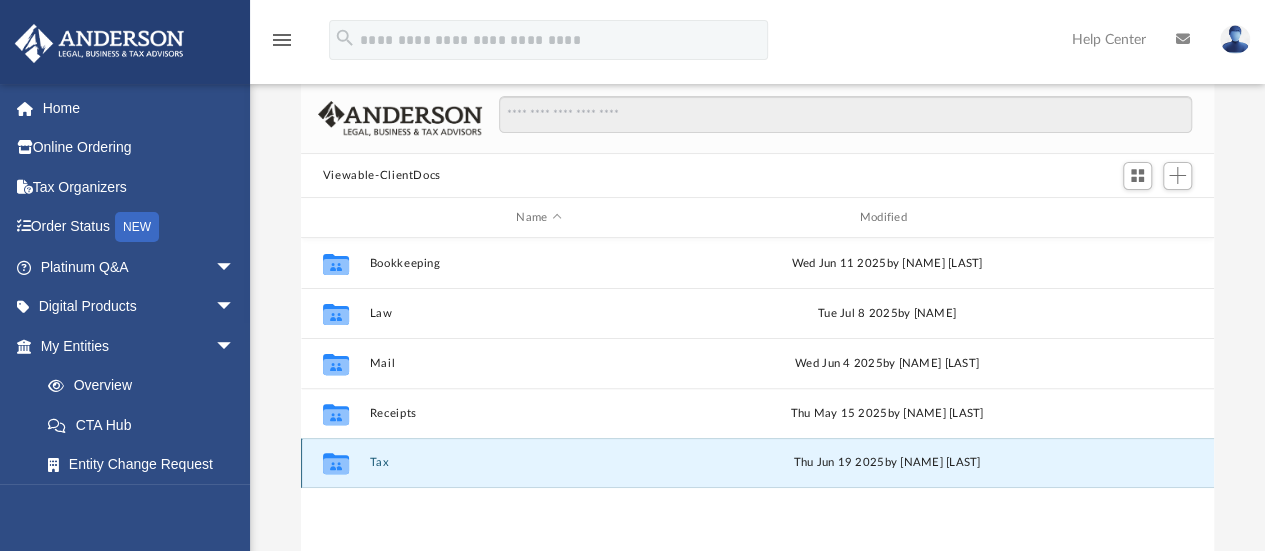 click on "Tax" at bounding box center [538, 463] 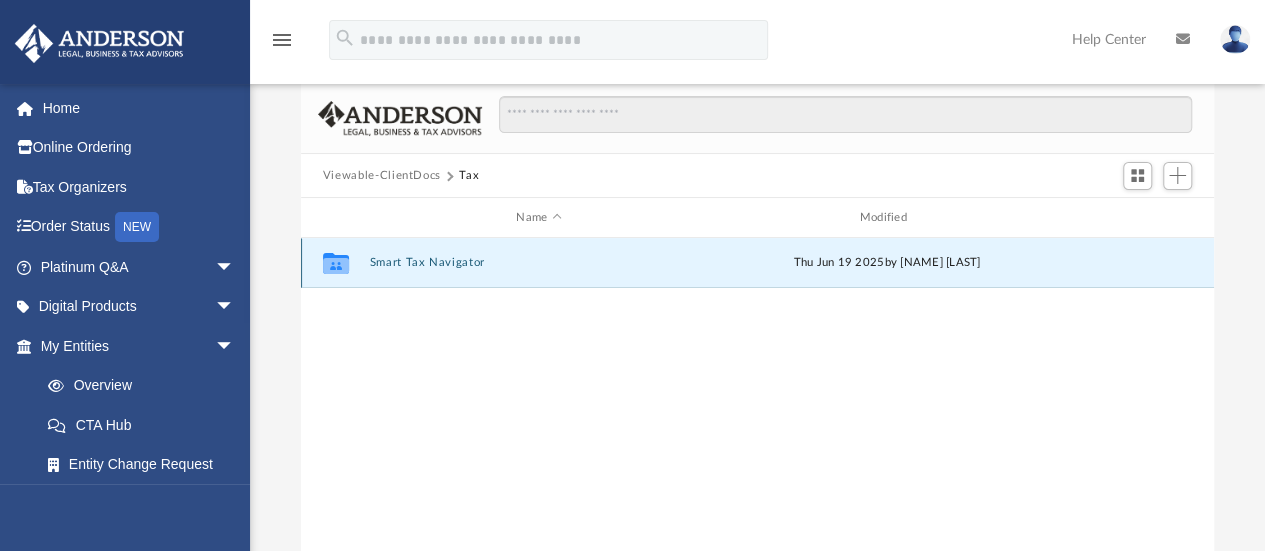 click on "Smart Tax Navigator" at bounding box center [538, 263] 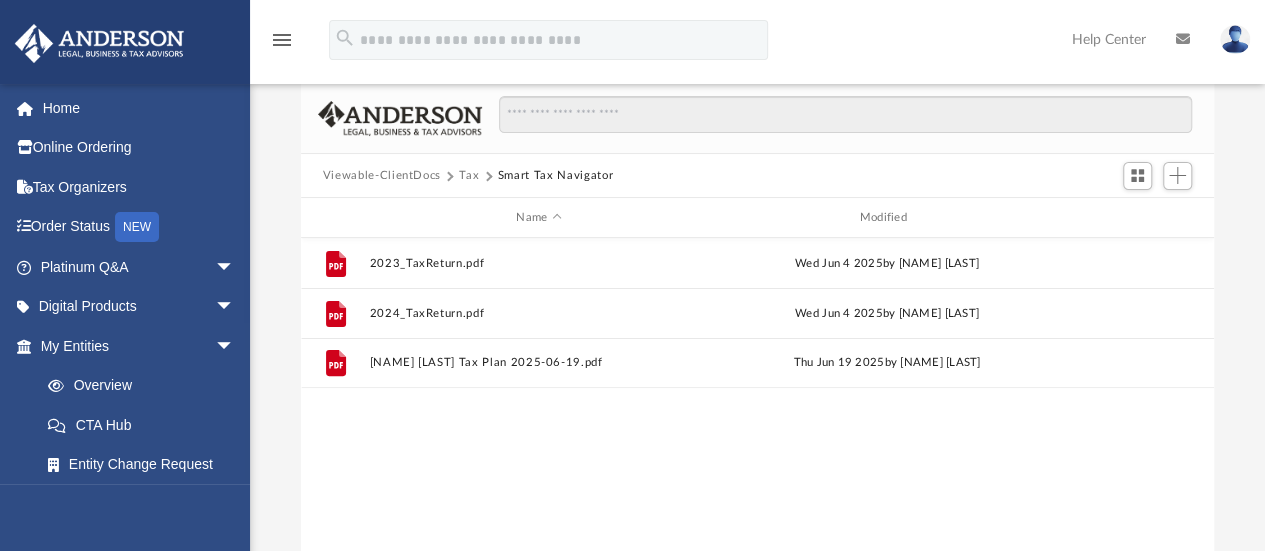 click on "Viewable-ClientDocs" at bounding box center [382, 176] 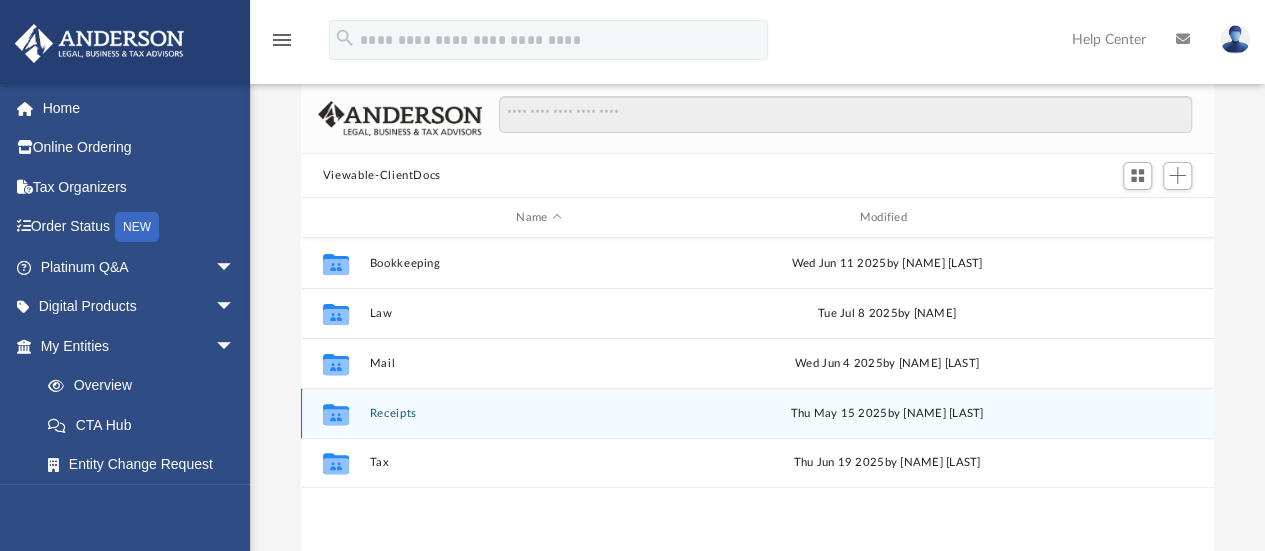 click on "Receipts" at bounding box center [538, 413] 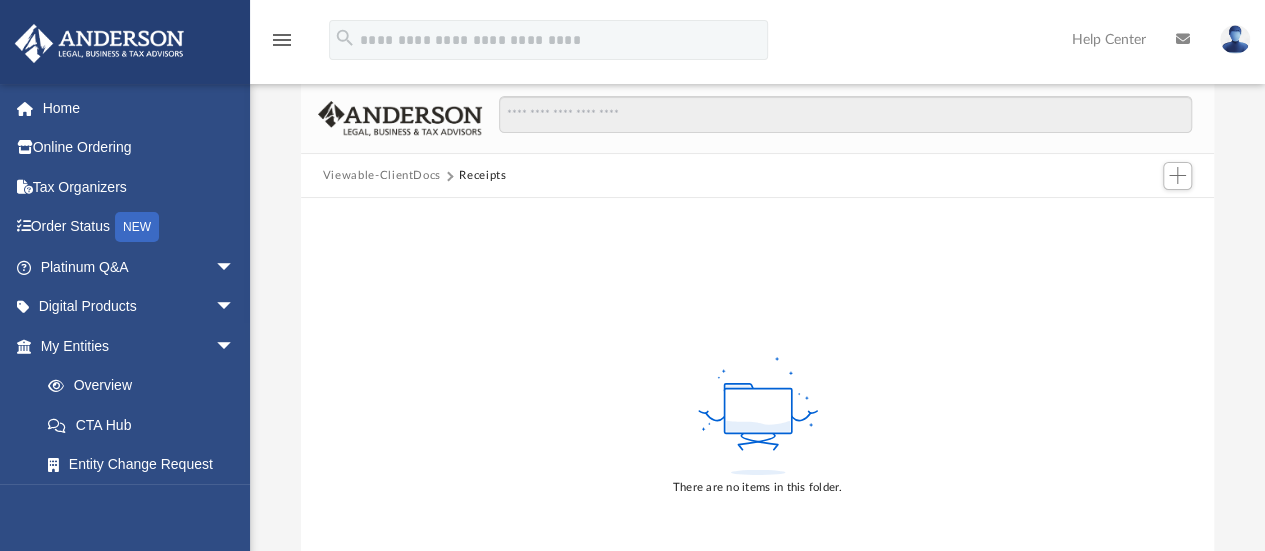 click on "Viewable-ClientDocs Receipts" at bounding box center [758, 176] 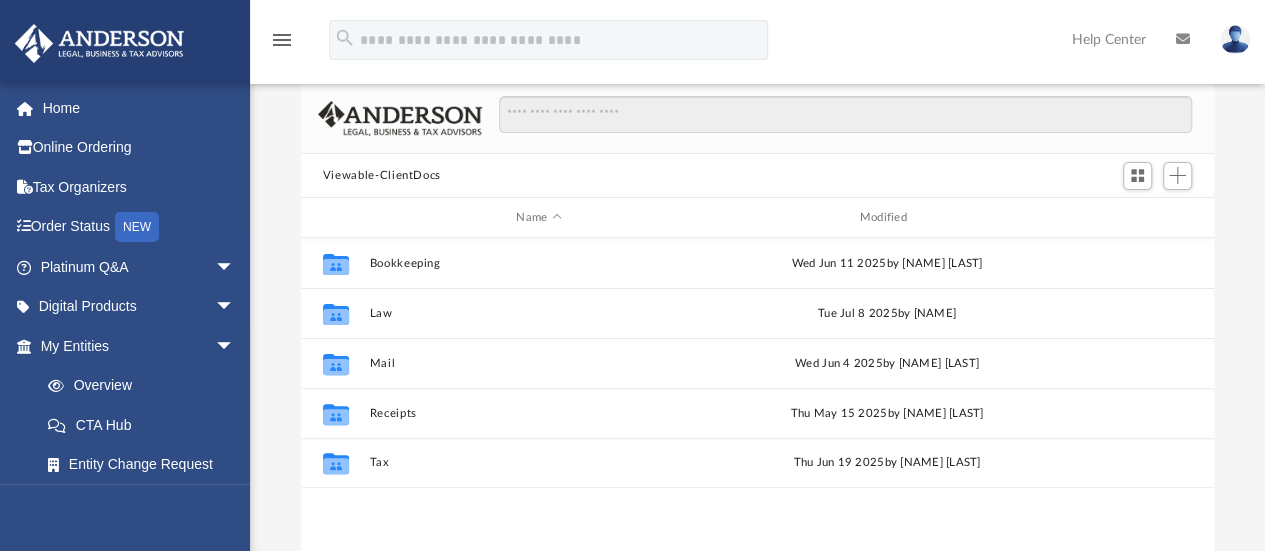 scroll, scrollTop: 16, scrollLeft: 16, axis: both 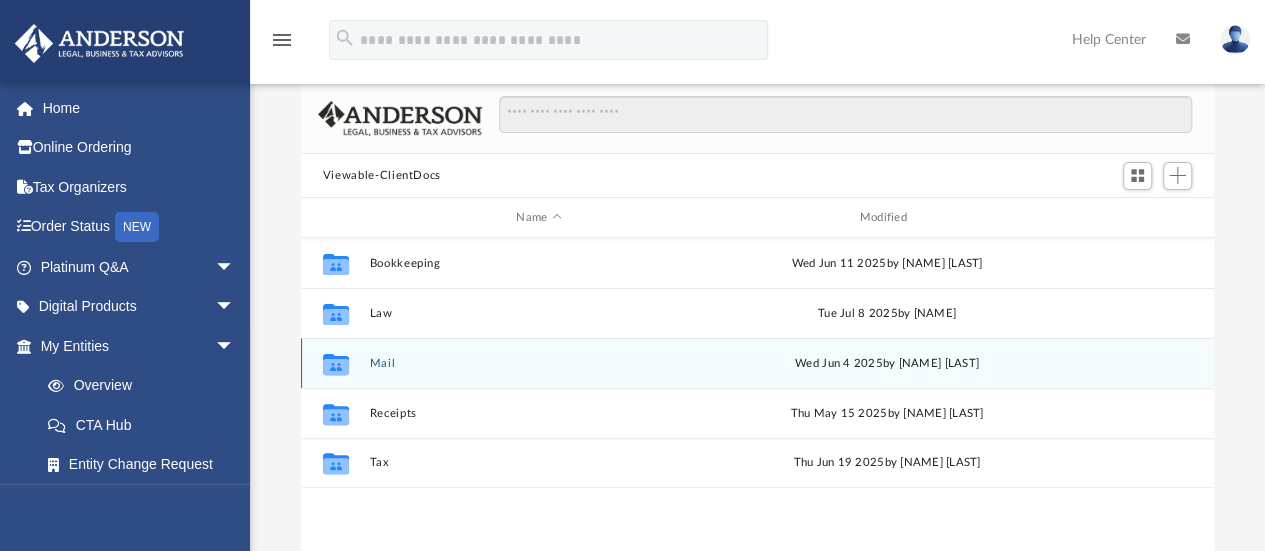 click on "Collaborated Folder Mail Wed Jun 4 2025  by Michael Nguyen" at bounding box center [757, 363] 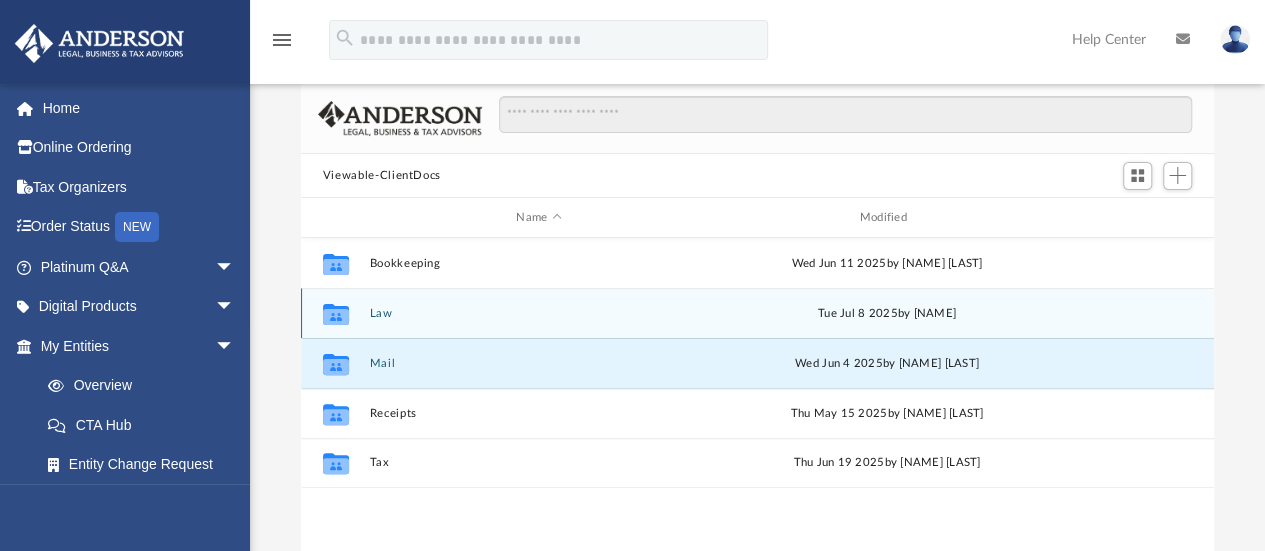 click on "Law" at bounding box center (538, 313) 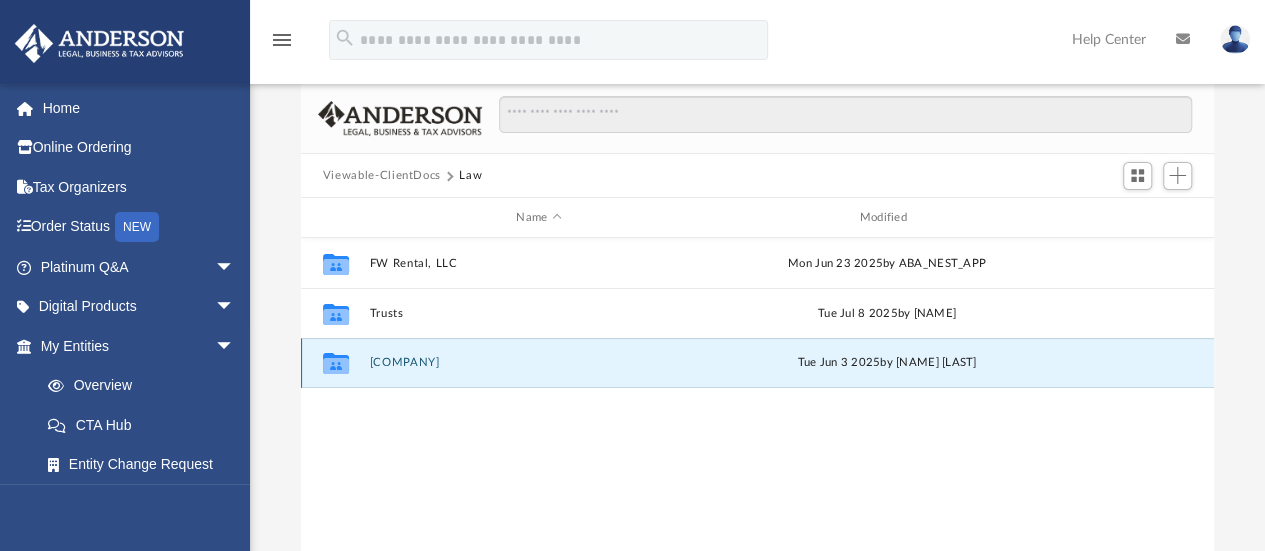 click on "Wayne, LLC" at bounding box center (538, 363) 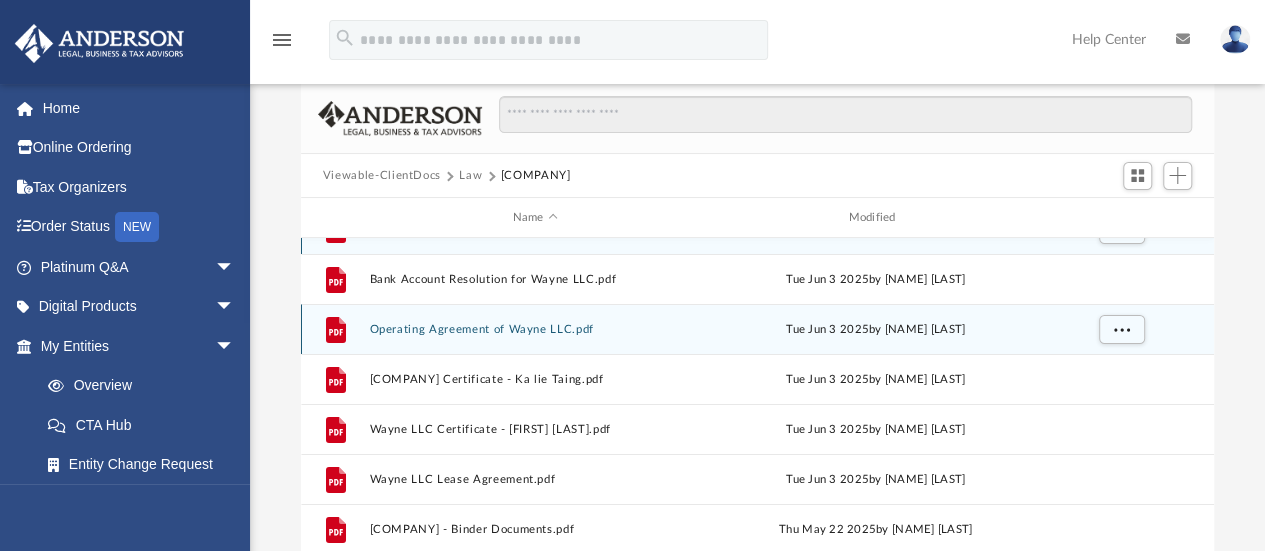 scroll, scrollTop: 0, scrollLeft: 0, axis: both 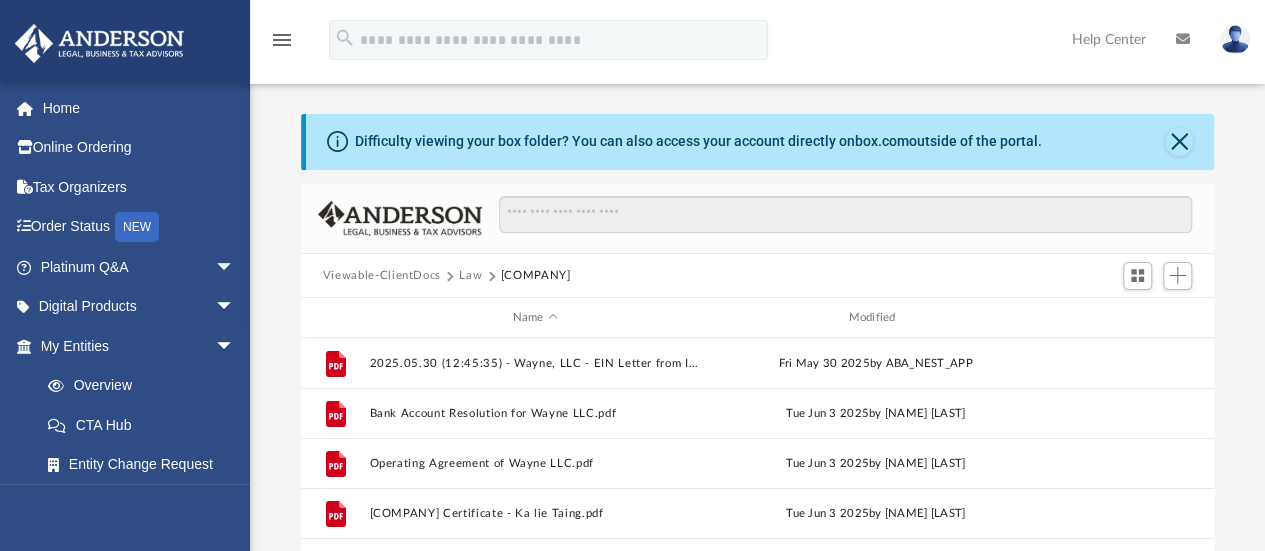 click on "Law" at bounding box center [470, 276] 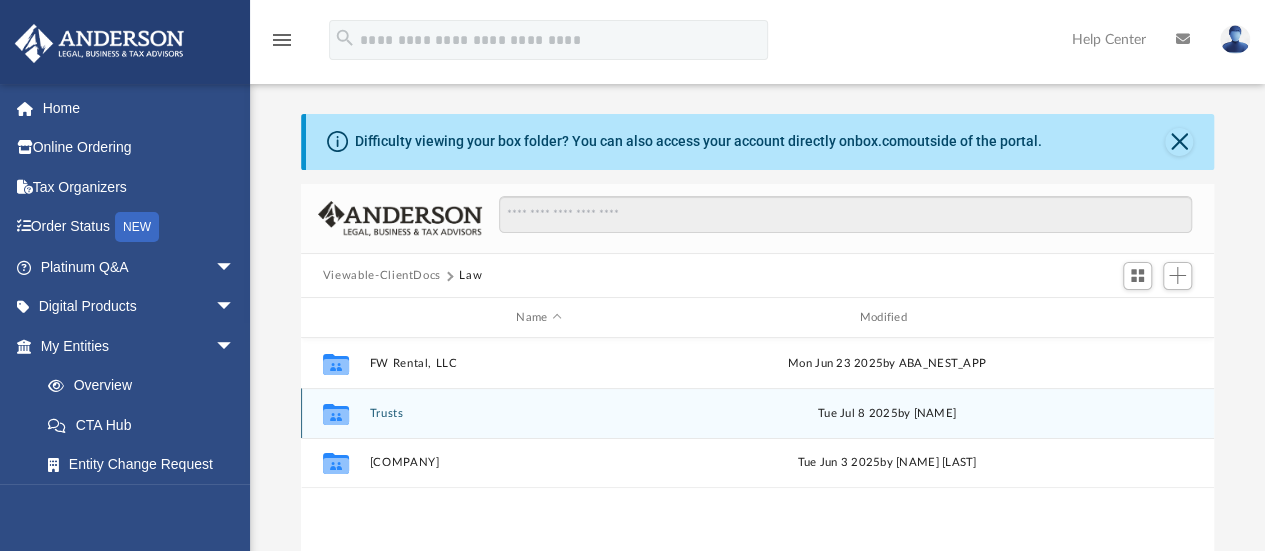 click on "Trusts" at bounding box center [538, 413] 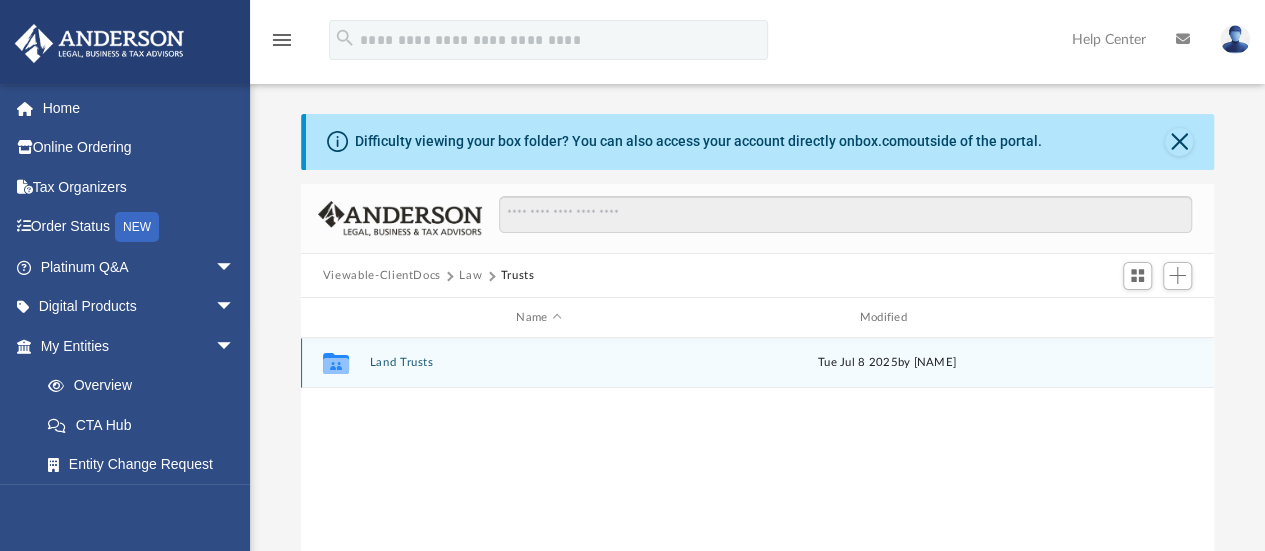click on "Land Trusts" at bounding box center (538, 363) 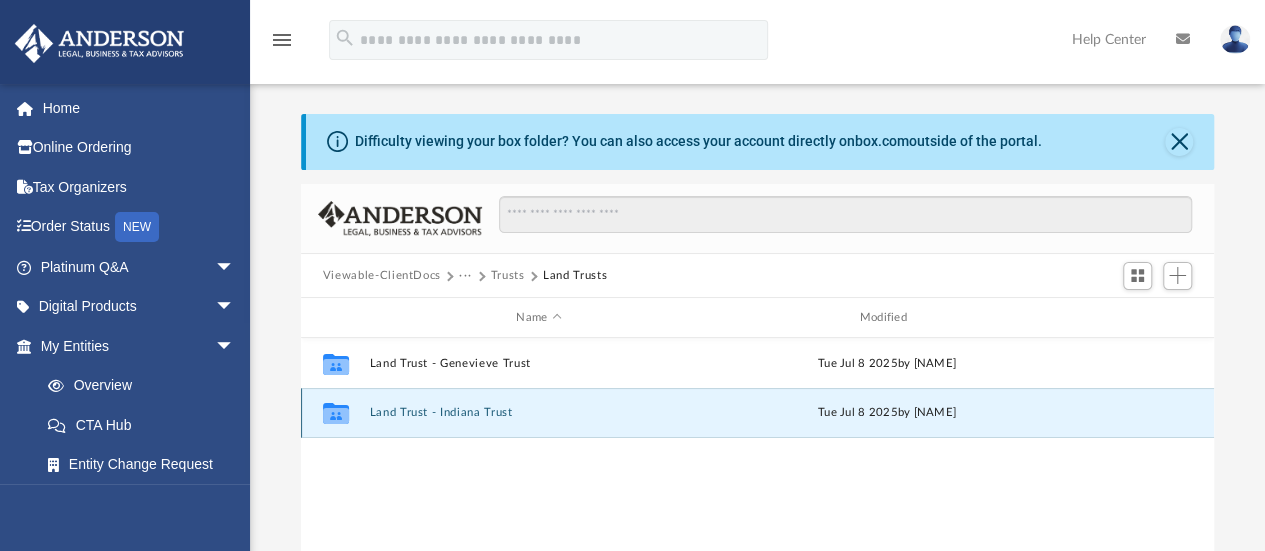click on "Land Trust - Indiana Trust" at bounding box center [538, 413] 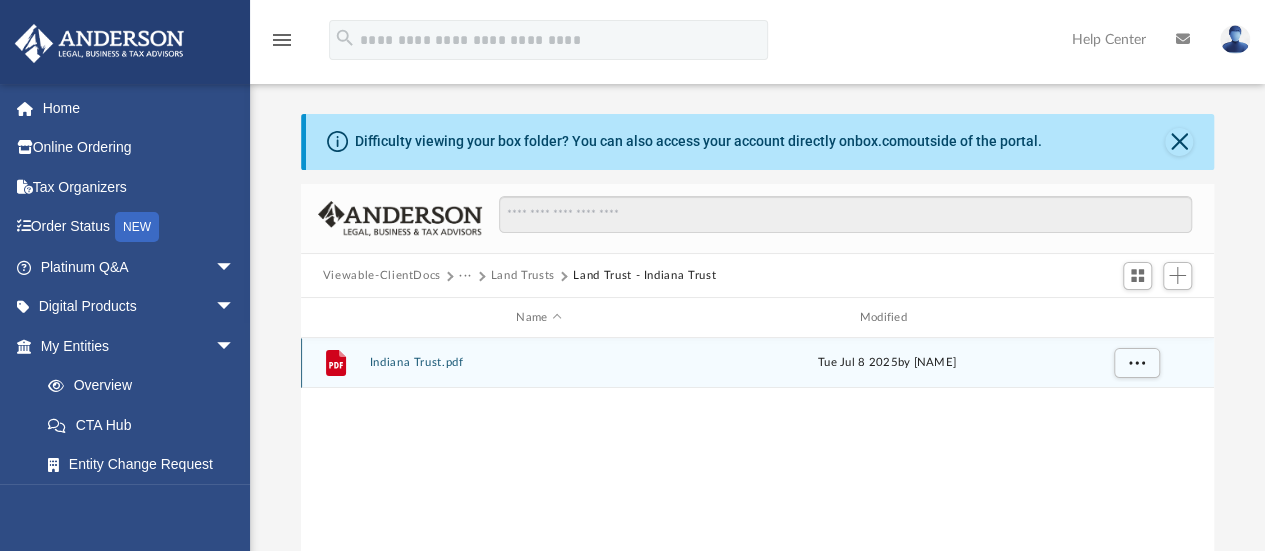 click on "Indiana Trust.pdf" at bounding box center (538, 363) 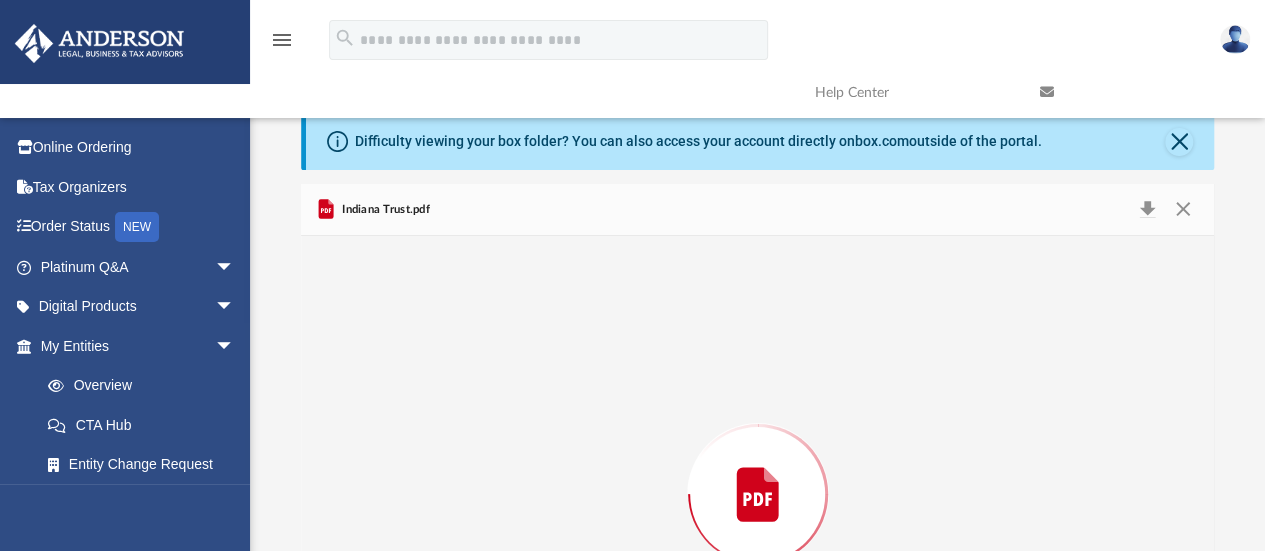 scroll, scrollTop: 183, scrollLeft: 0, axis: vertical 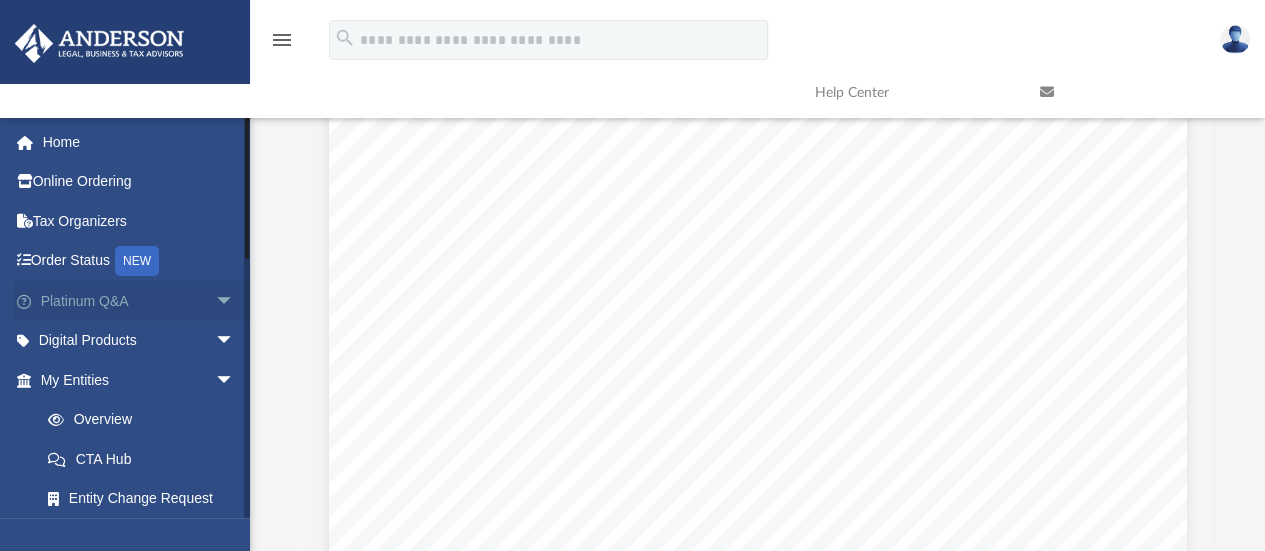 click on "arrow_drop_down" at bounding box center [235, 301] 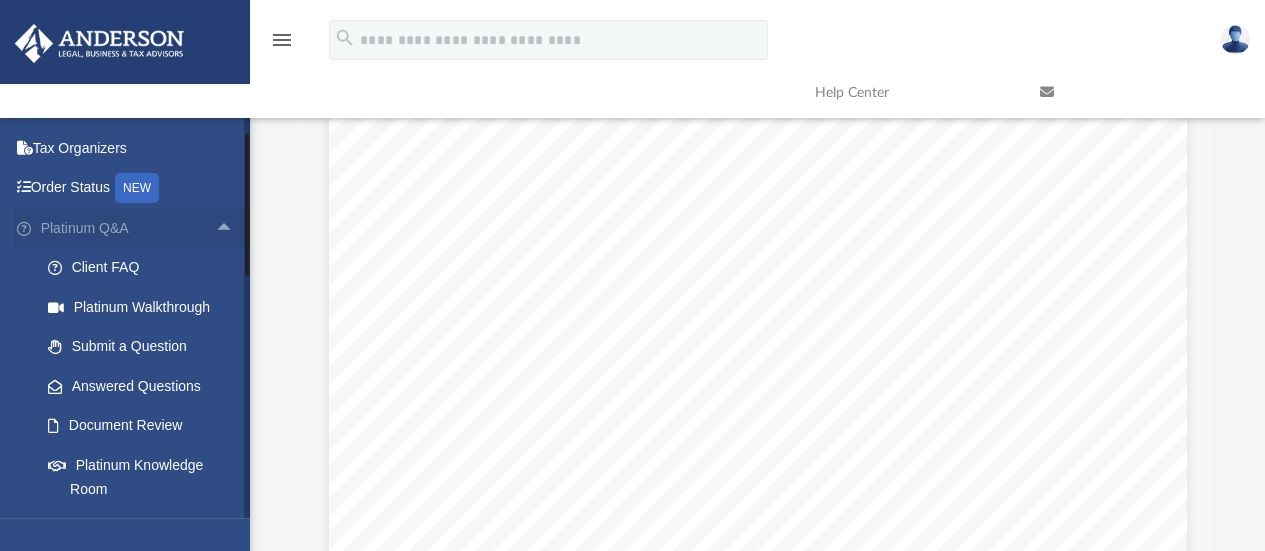 scroll, scrollTop: 100, scrollLeft: 0, axis: vertical 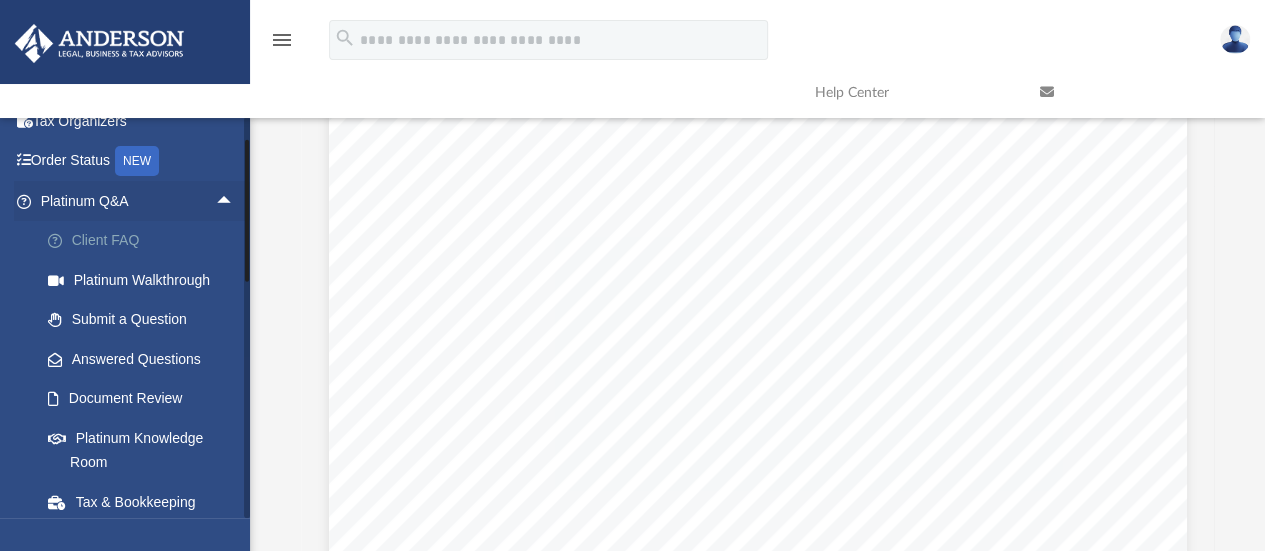 click on "Client FAQ" at bounding box center (146, 241) 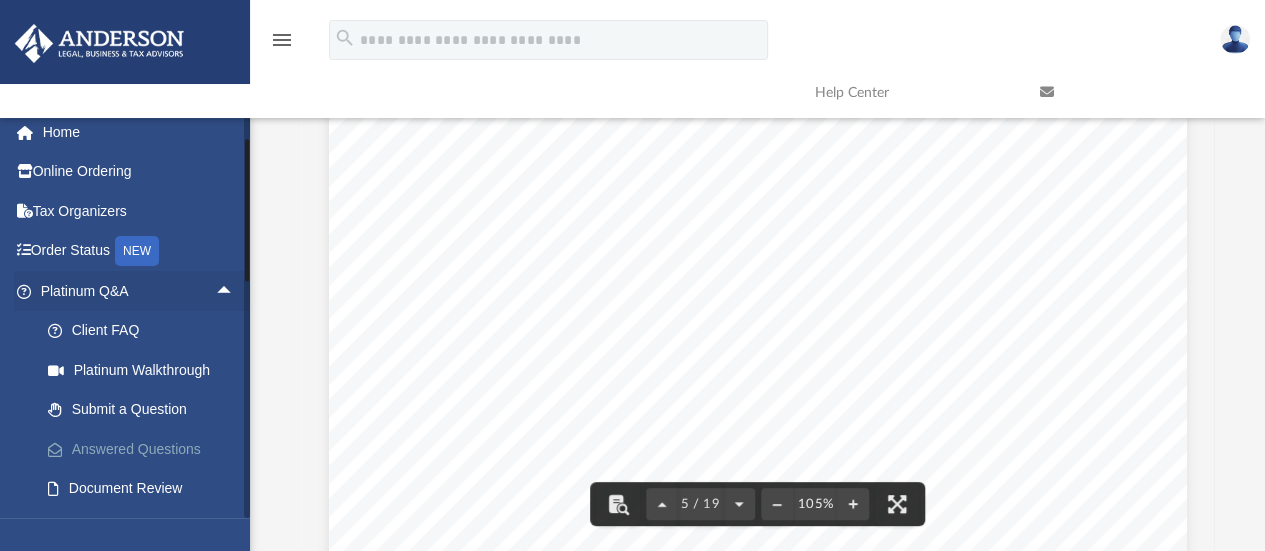 scroll, scrollTop: 0, scrollLeft: 0, axis: both 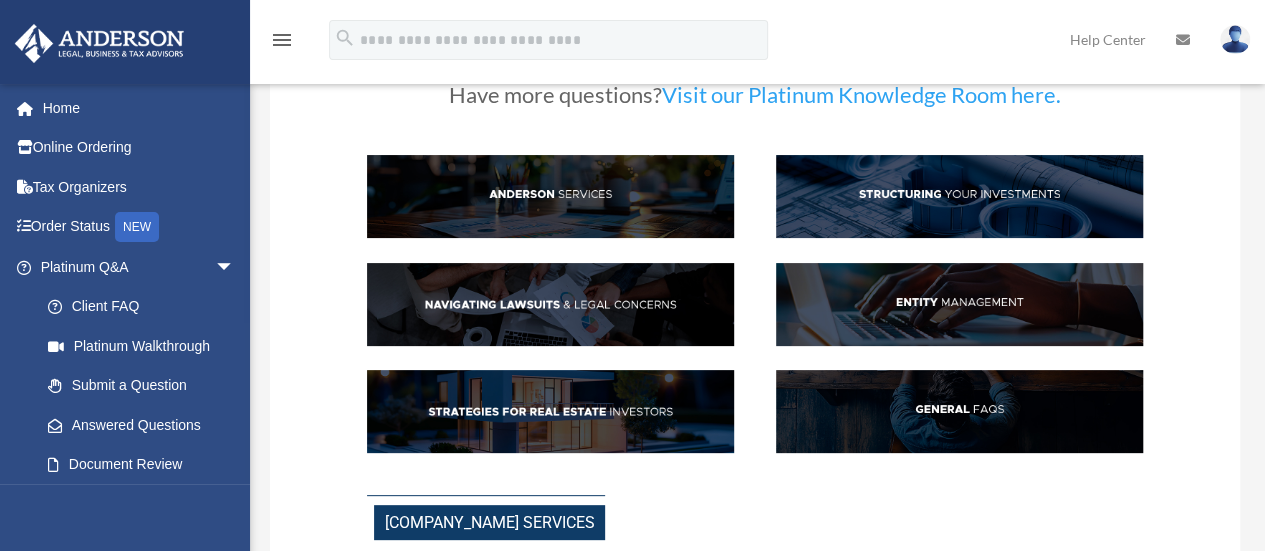 click at bounding box center (550, 196) 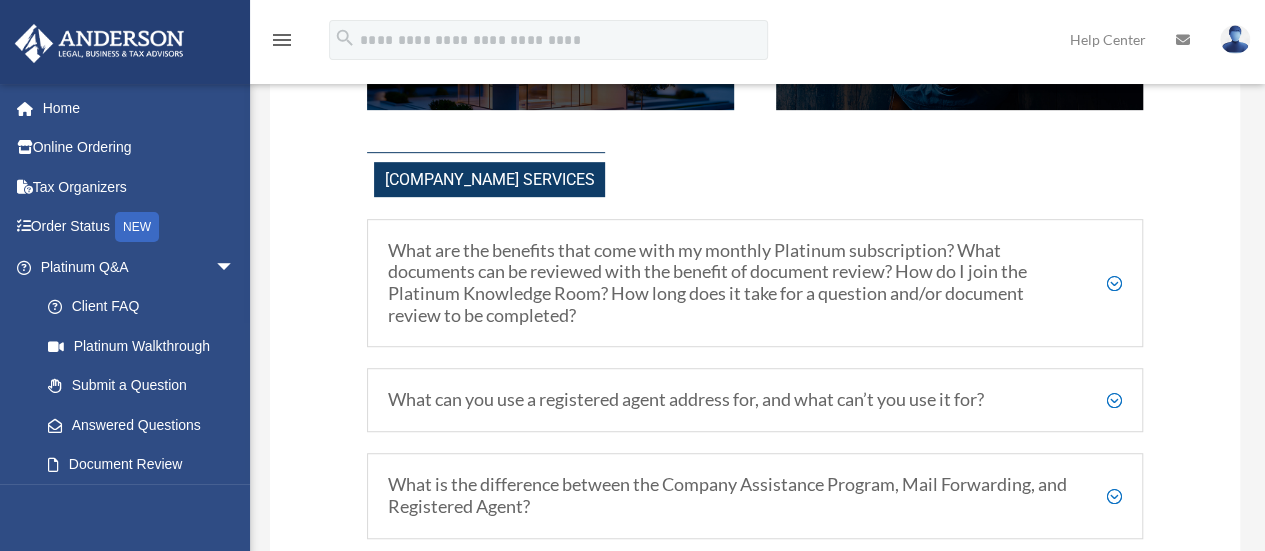 scroll, scrollTop: 474, scrollLeft: 0, axis: vertical 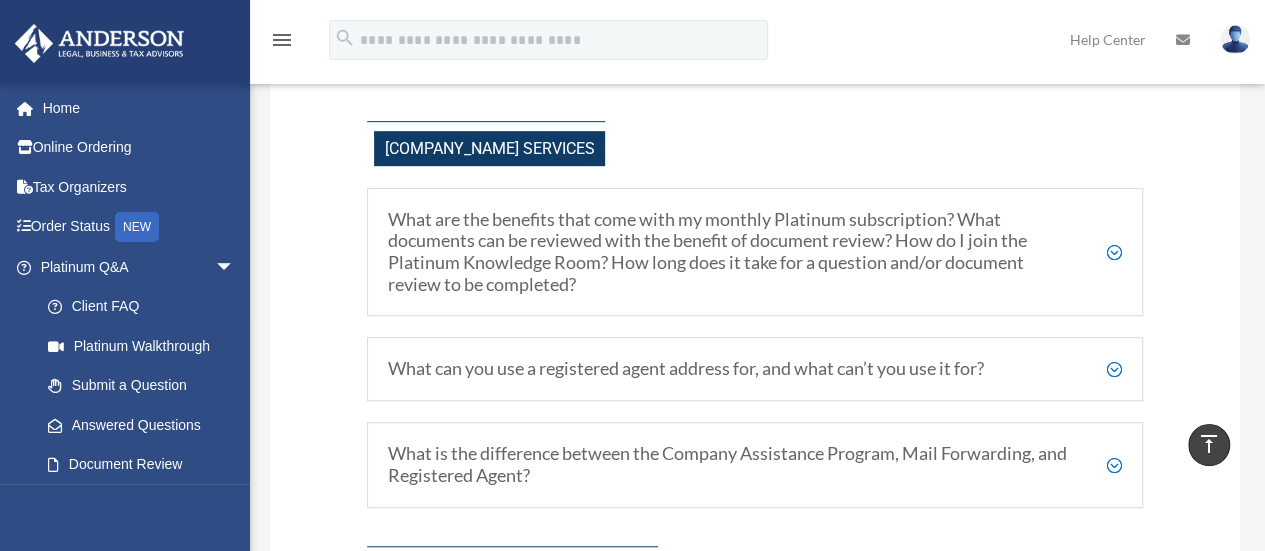 click on "What are the benefits that come with my monthly Platinum subscription? What documents can be reviewed with the benefit of document review? How do I join the Platinum Knowledge Room? How long does it take for a question and/or document review to be completed?" at bounding box center (755, 252) 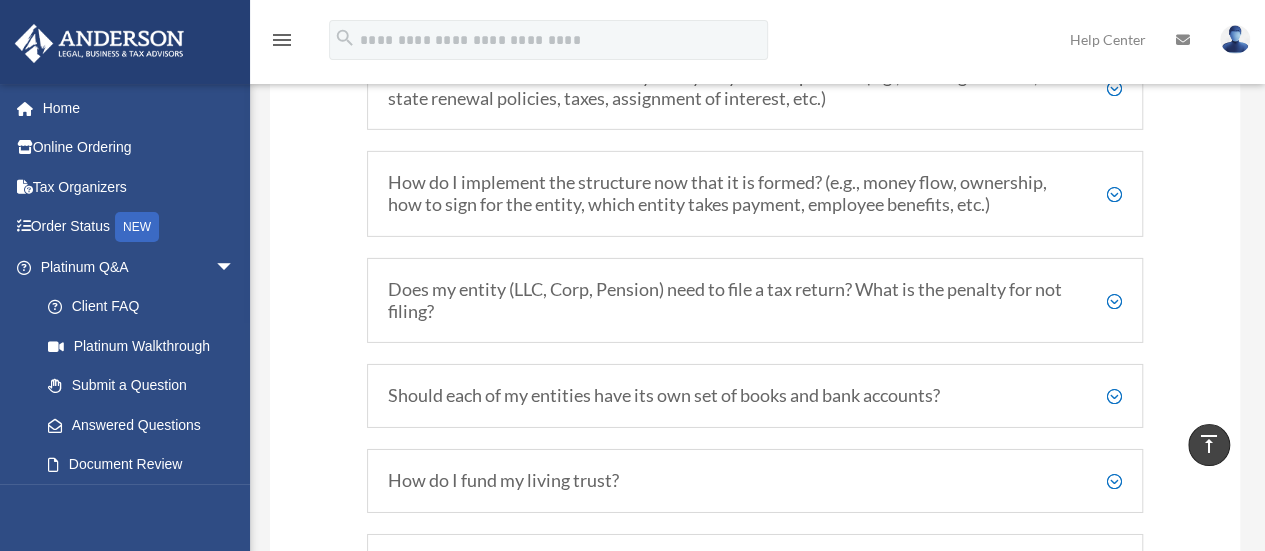 scroll, scrollTop: 3058, scrollLeft: 0, axis: vertical 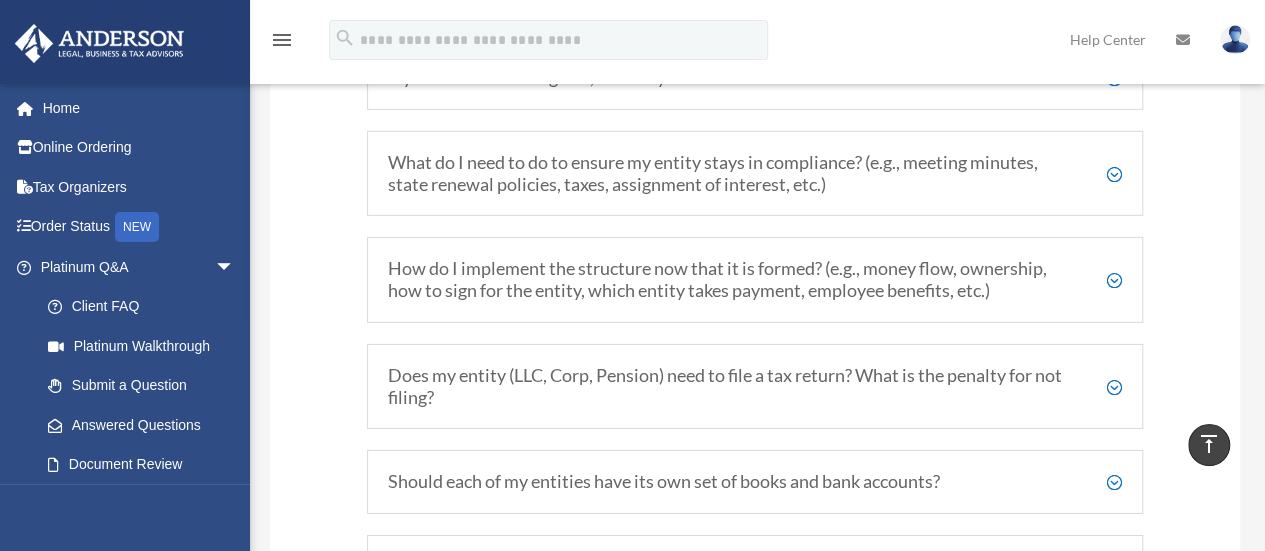 click at bounding box center (1183, 39) 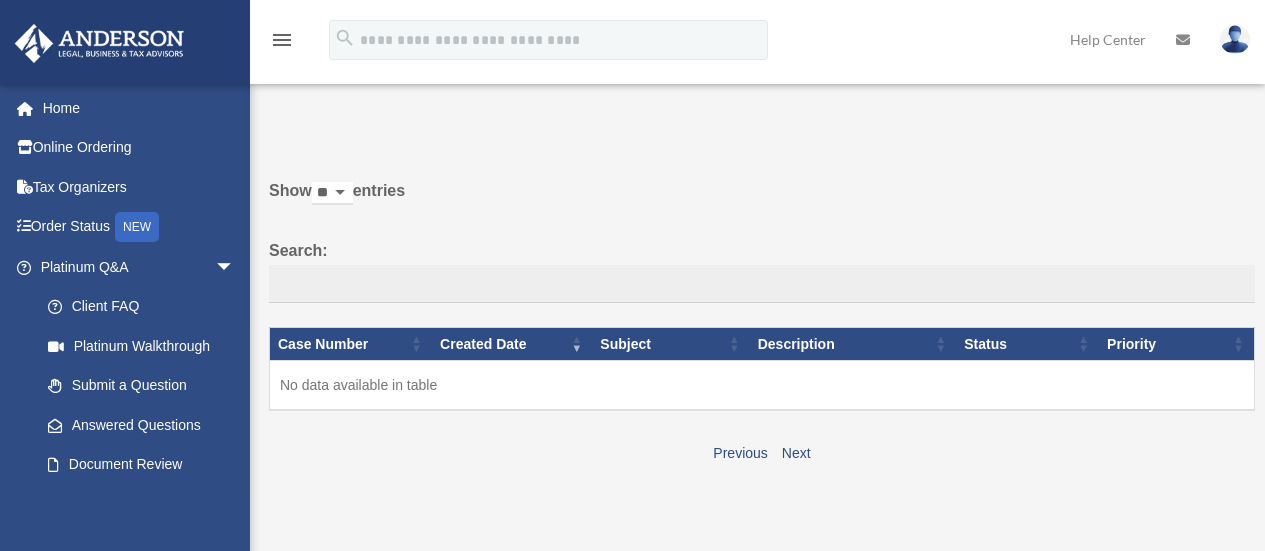 scroll, scrollTop: 0, scrollLeft: 0, axis: both 